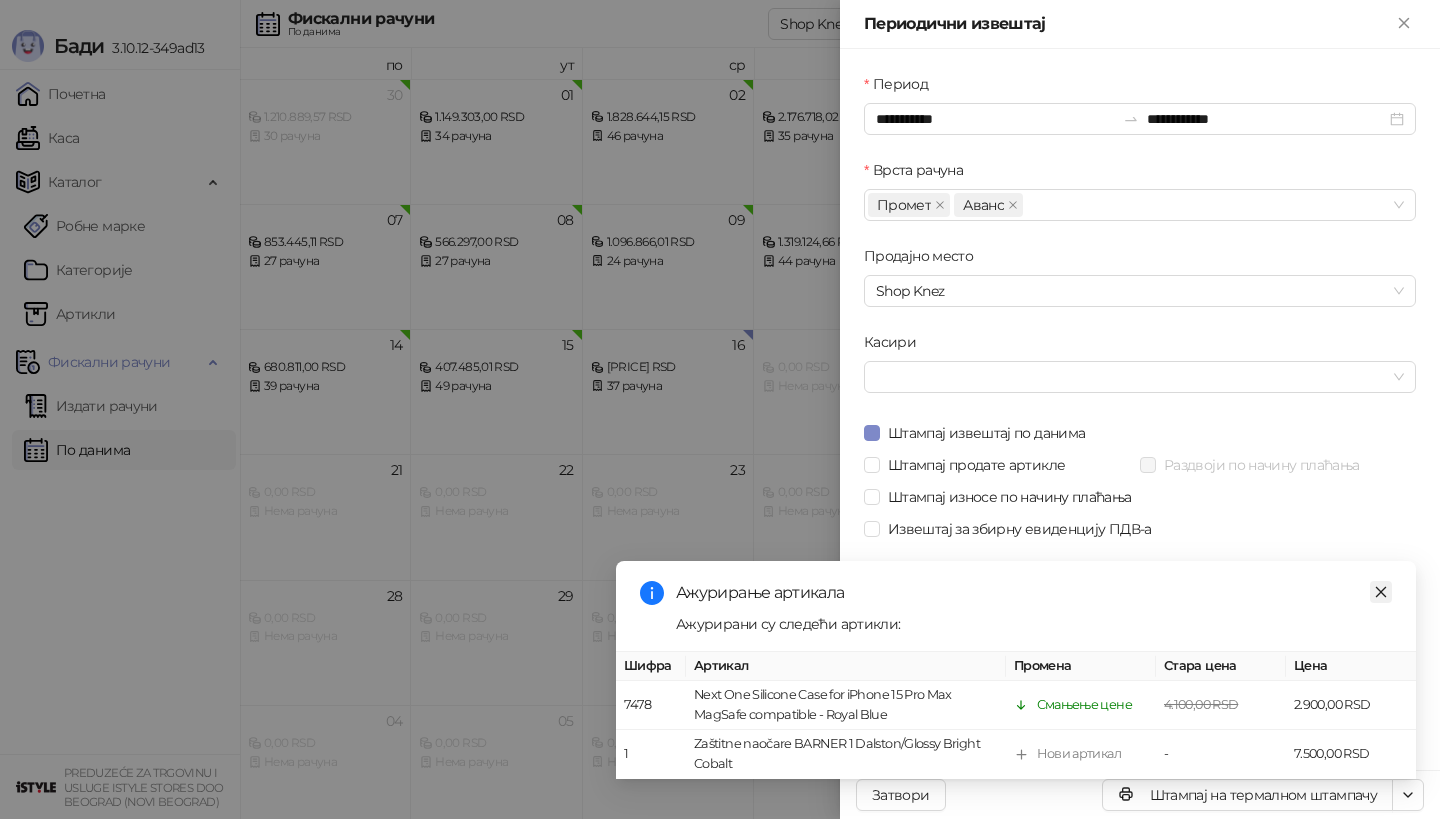 scroll, scrollTop: 0, scrollLeft: 0, axis: both 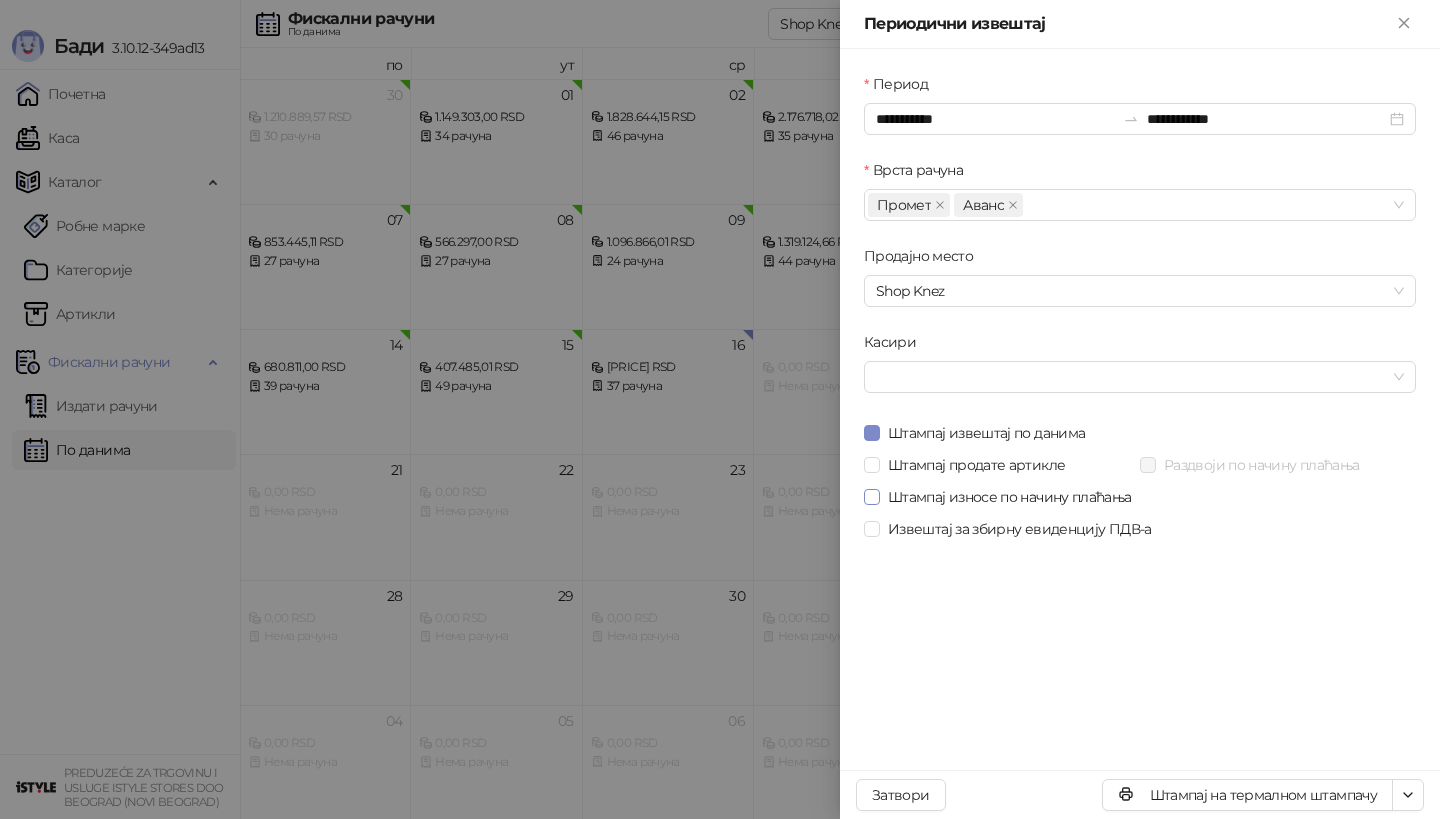 click on "Штампај износе по начину плаћања" at bounding box center [1010, 497] 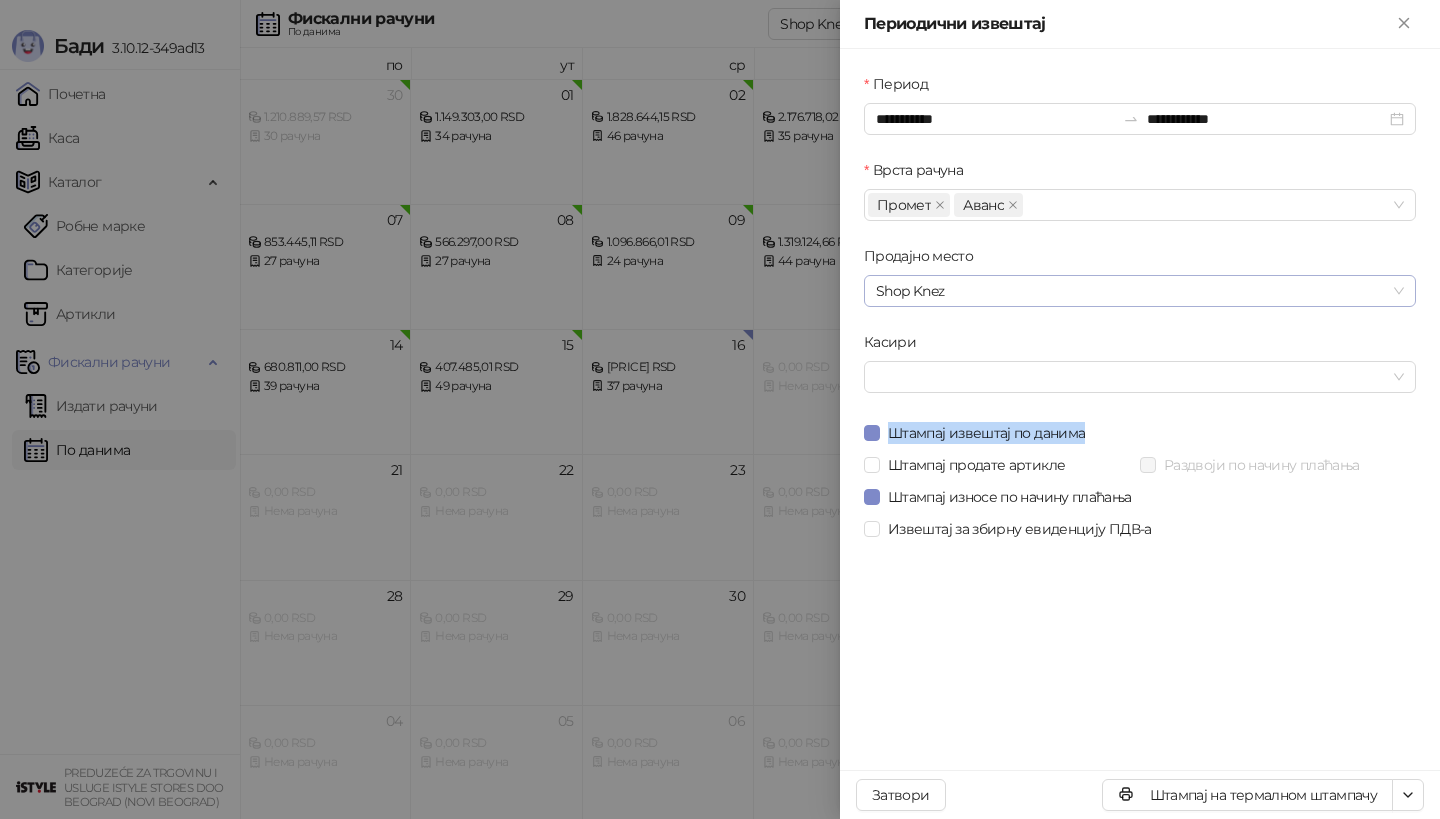 click on "**********" at bounding box center [1140, 309] 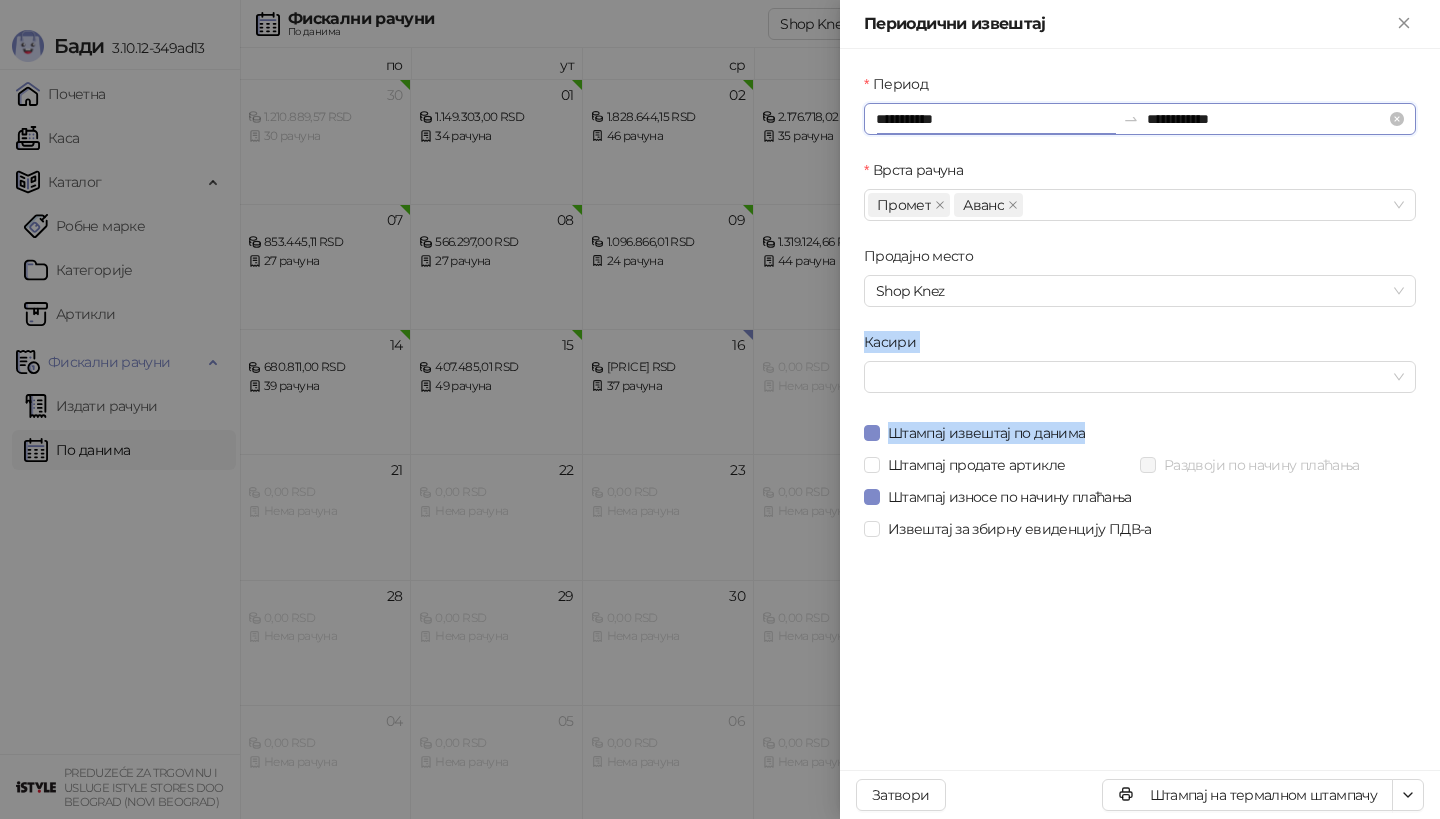 click on "**********" at bounding box center (995, 119) 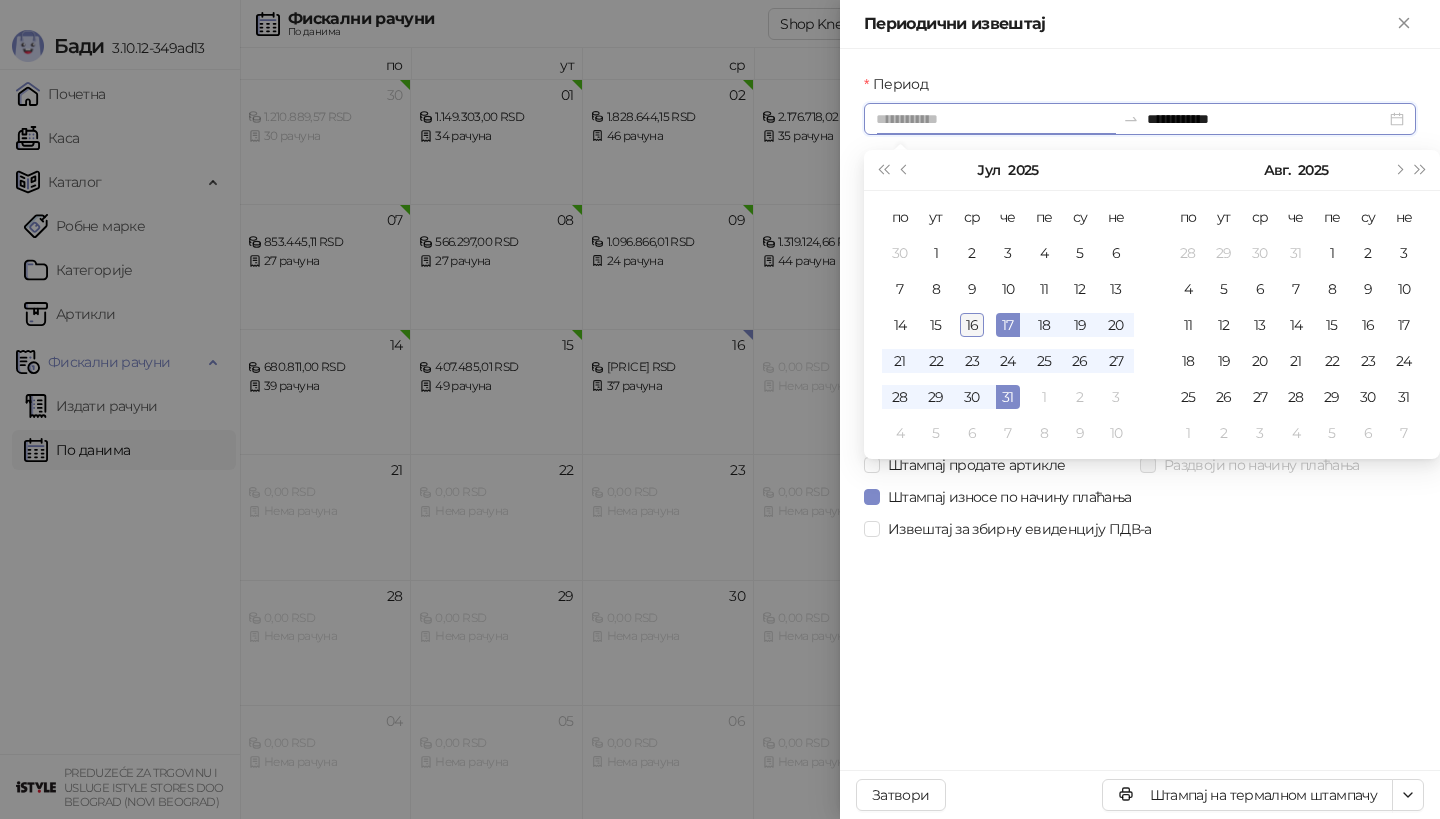 type on "**********" 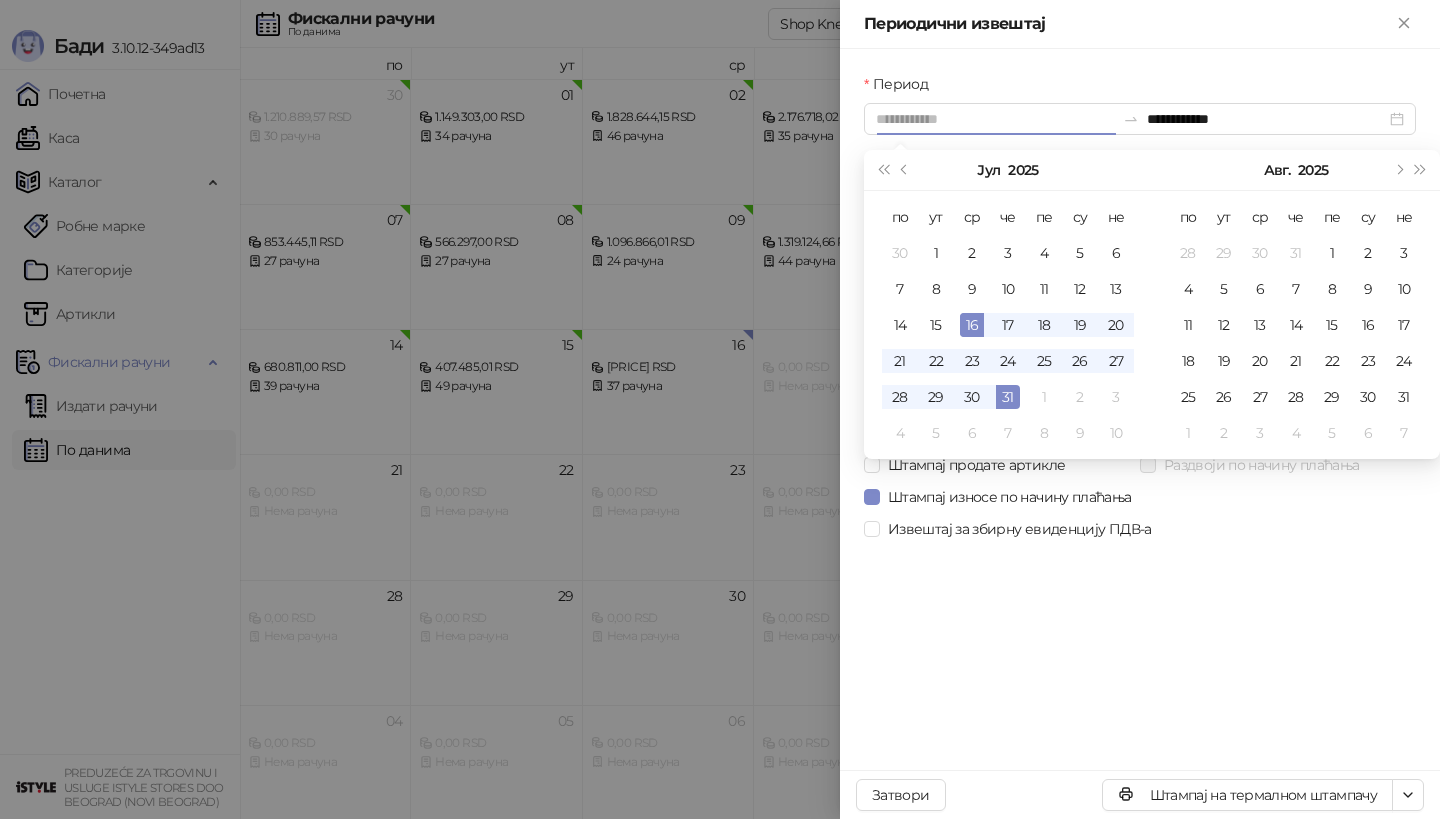 click on "16" at bounding box center (972, 325) 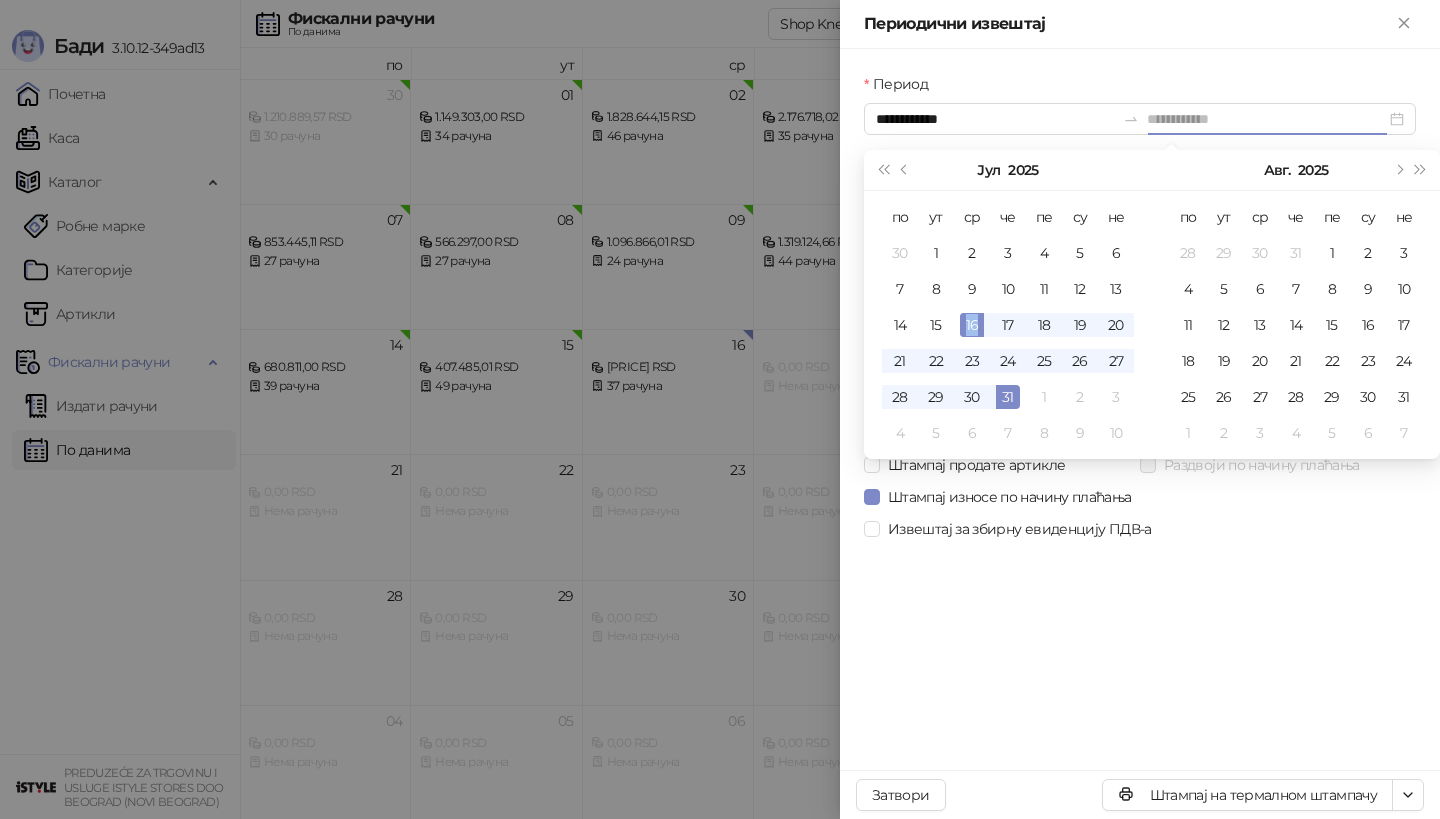click on "16" at bounding box center (972, 325) 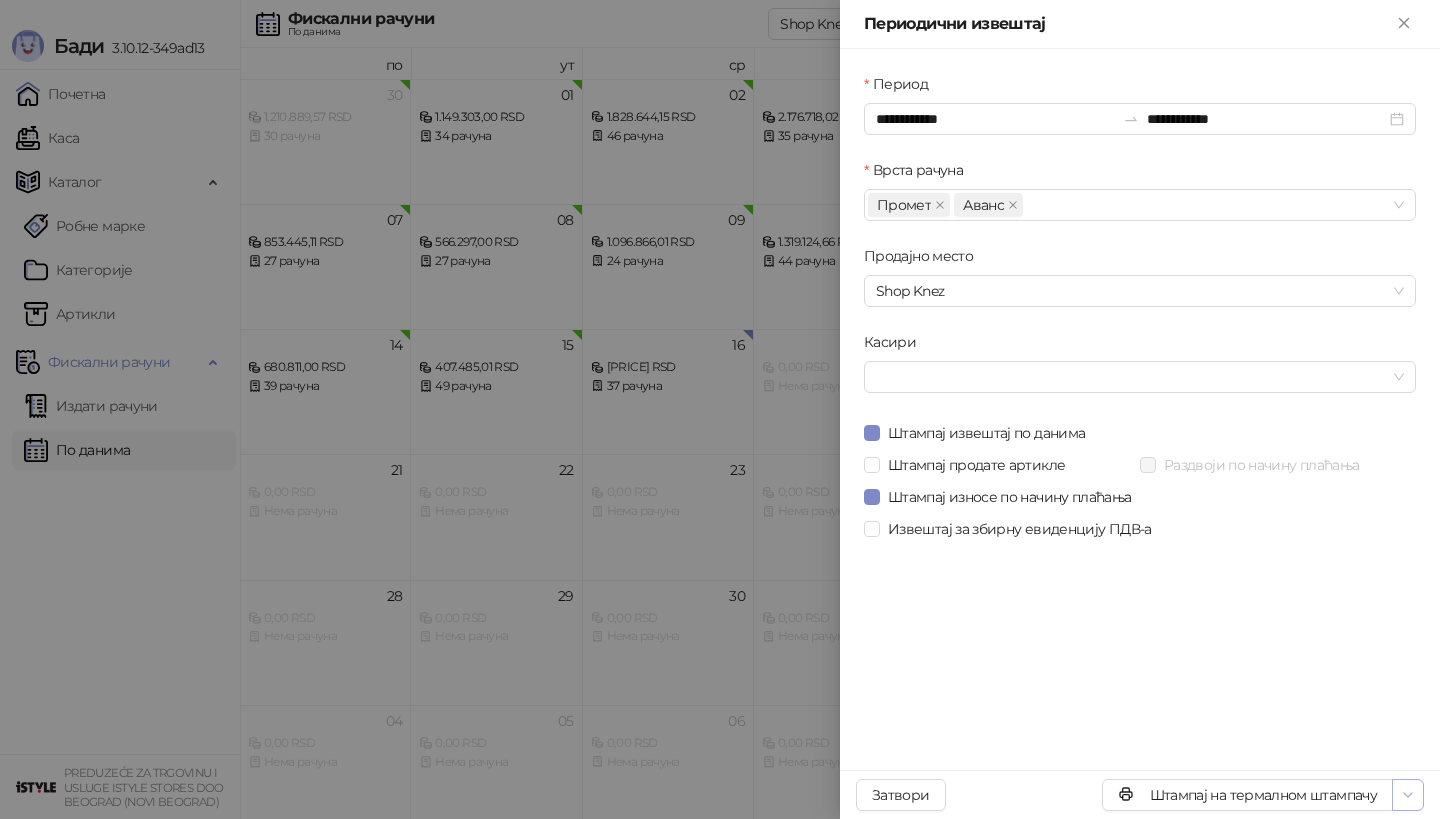 click at bounding box center [1408, 795] 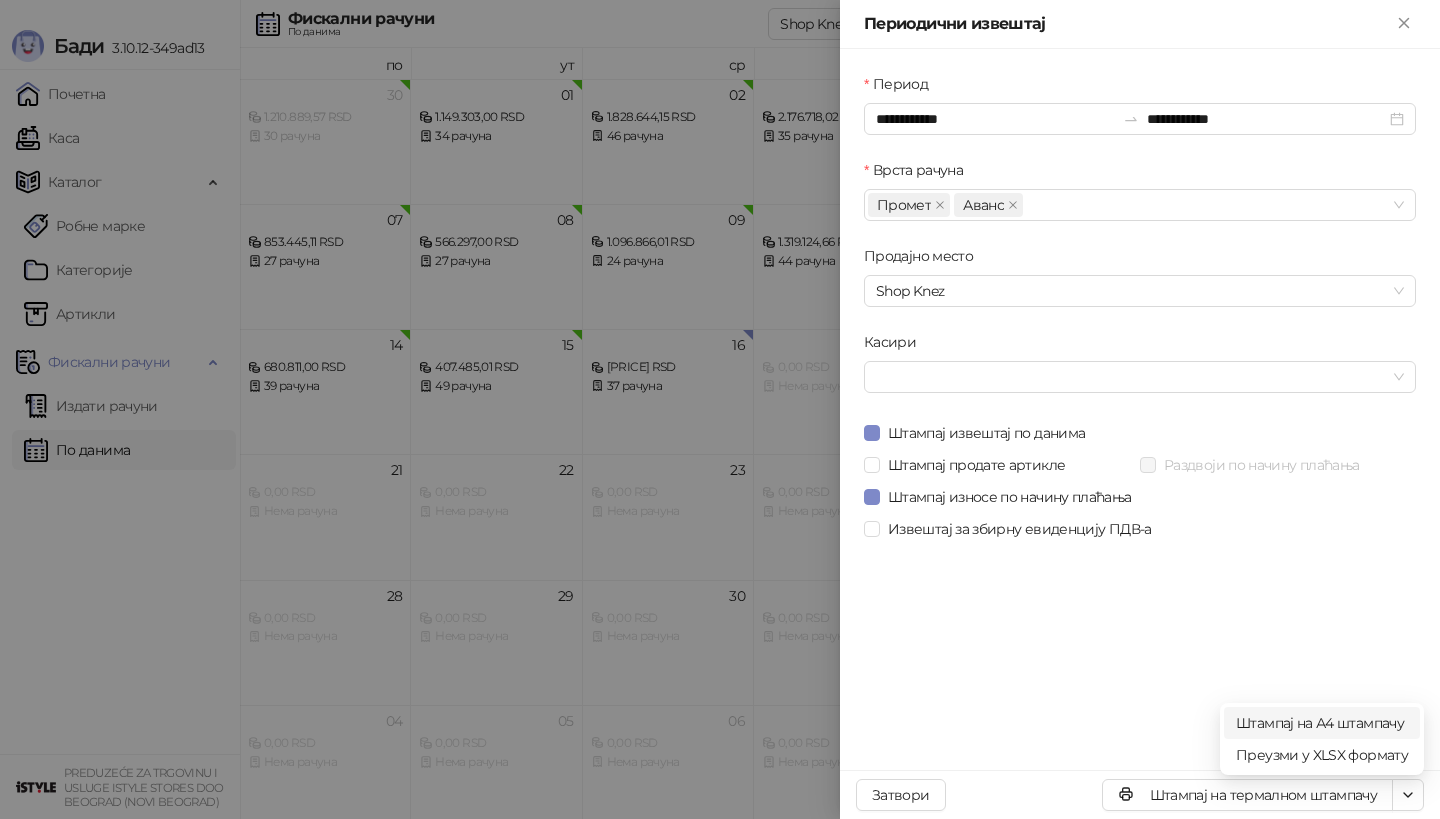 click on "Штампај на А4 штампачу" at bounding box center (1322, 723) 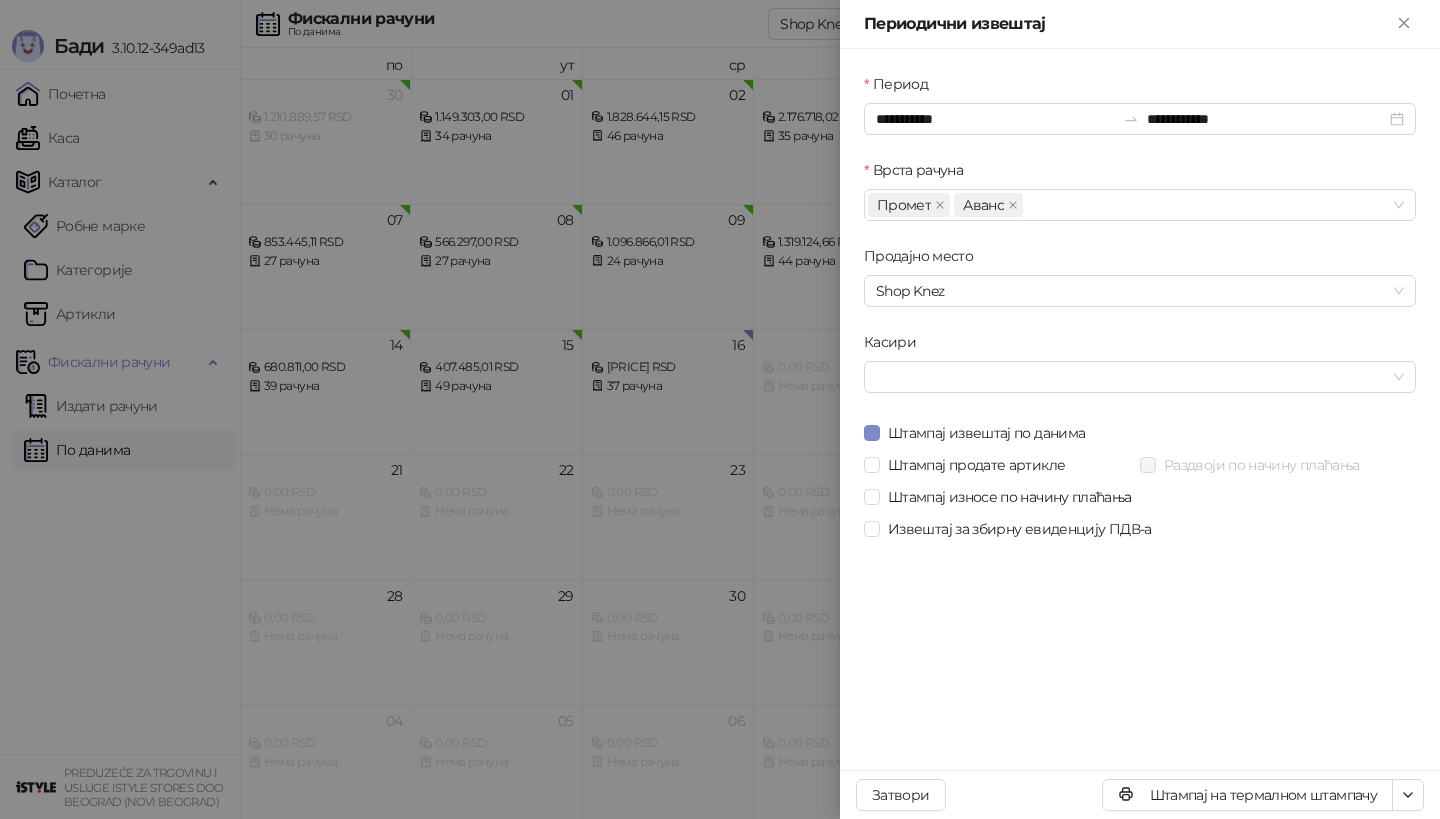 click at bounding box center [720, 409] 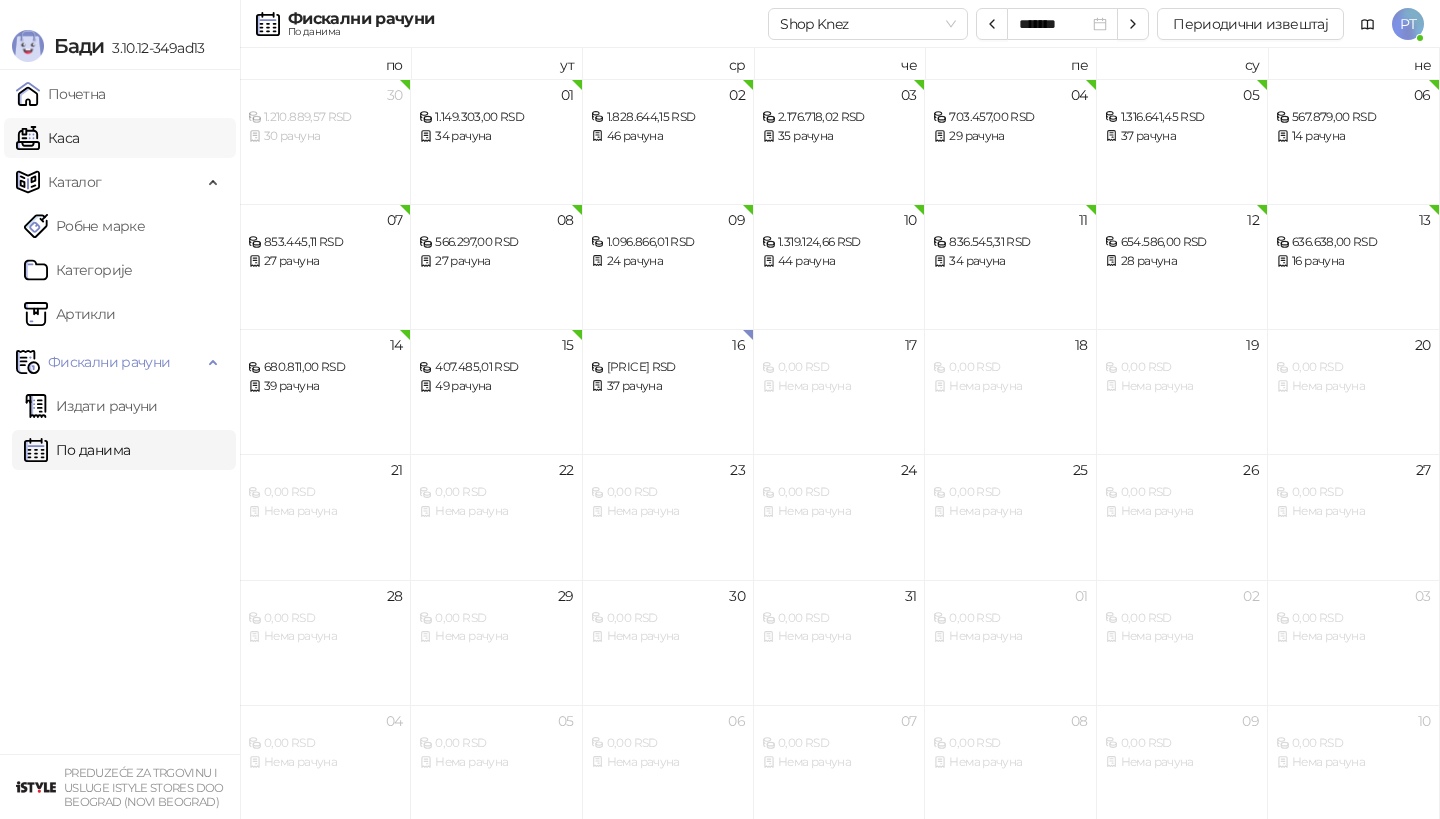 click on "Каса" at bounding box center [47, 138] 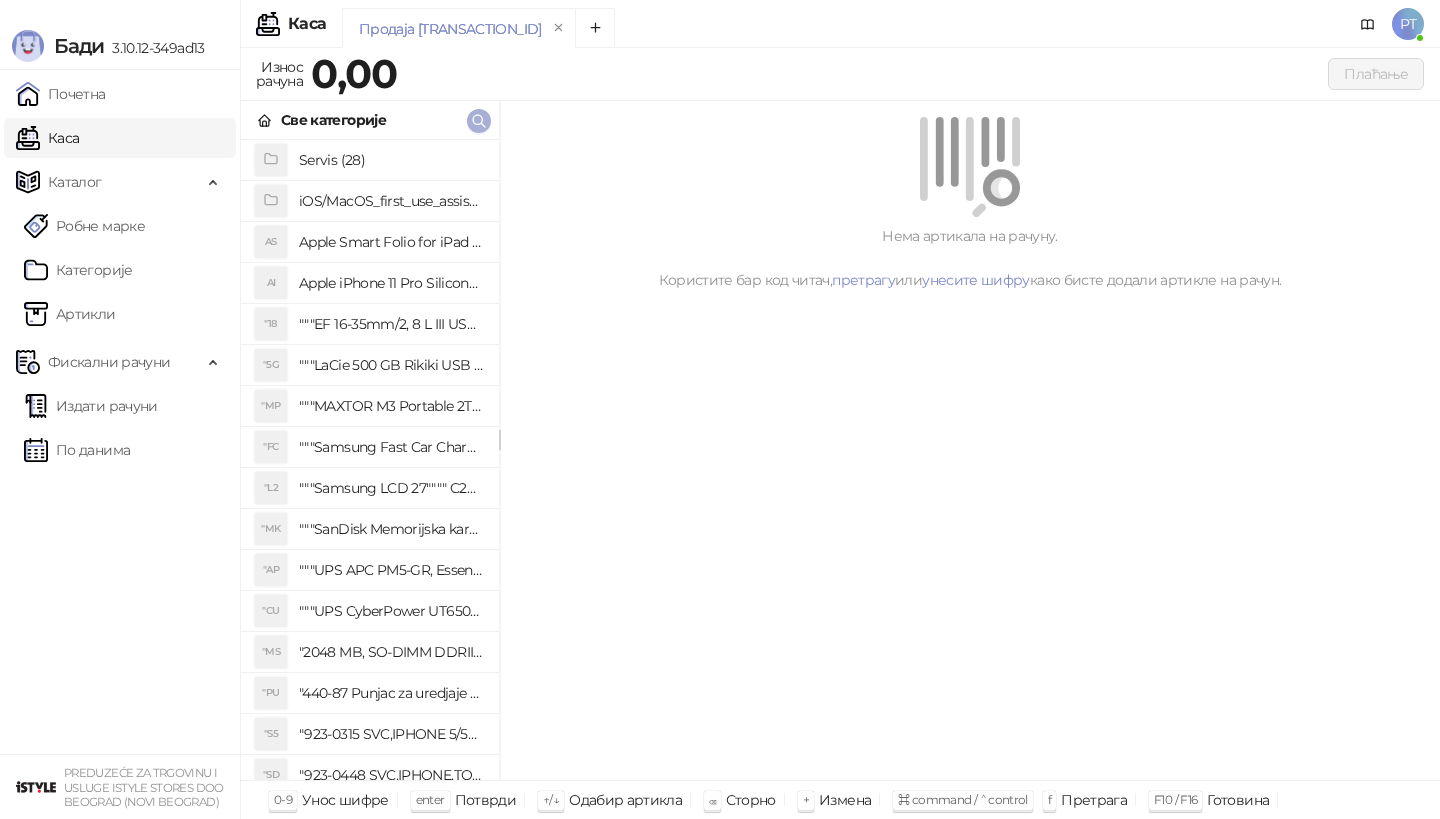 click 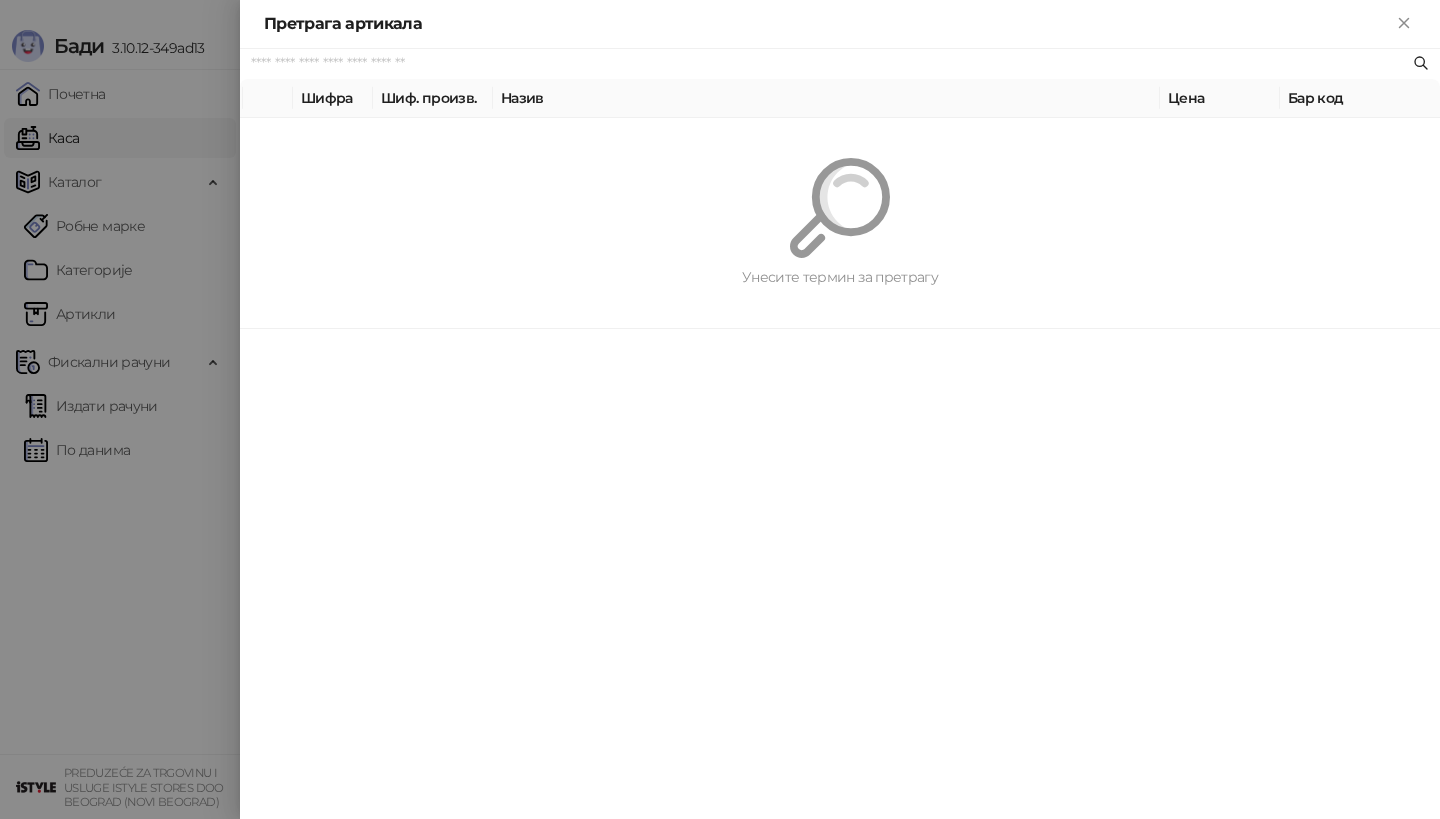paste on "*********" 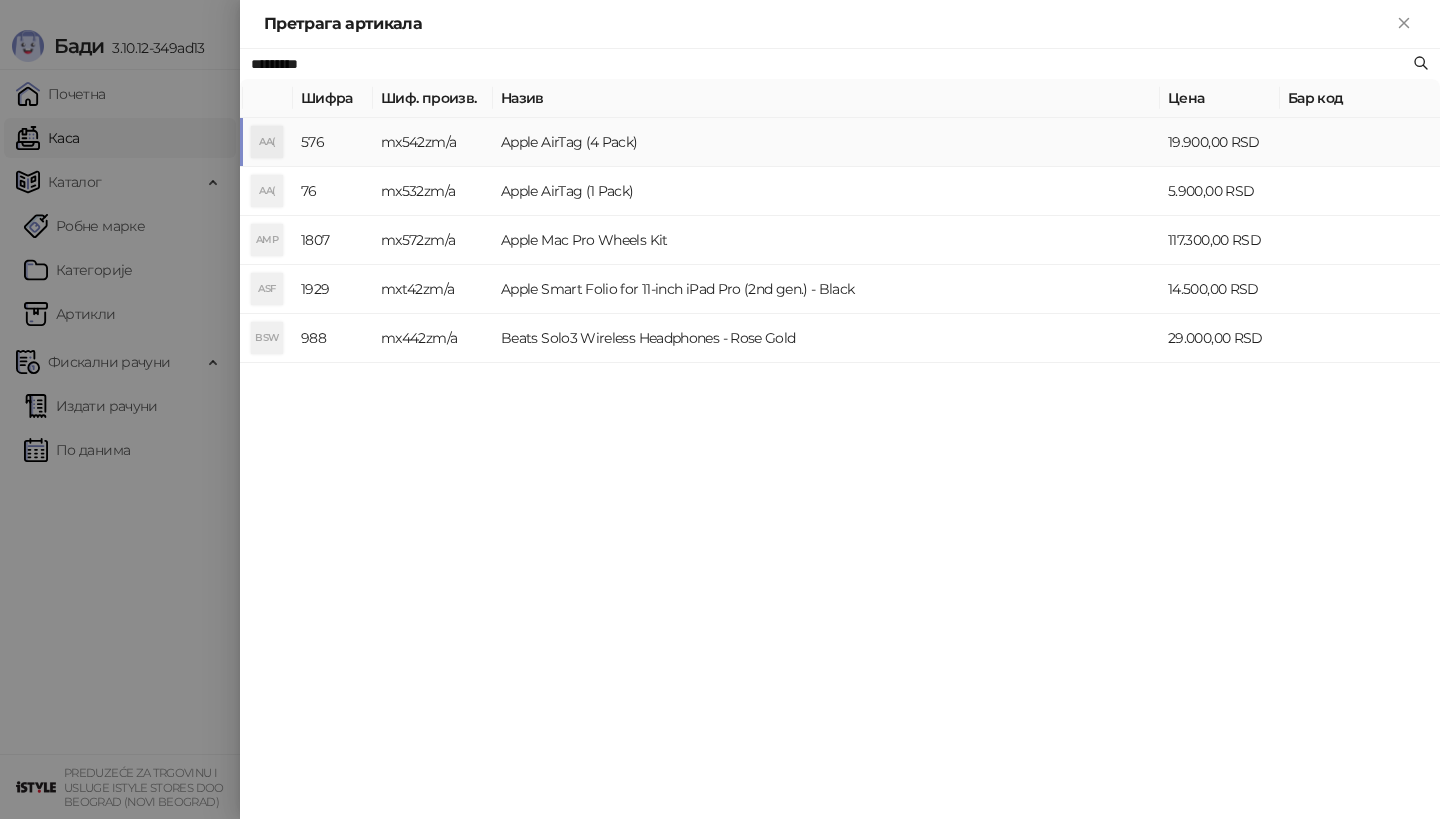 click on "Apple AirTag (4 Pack)" at bounding box center (826, 142) 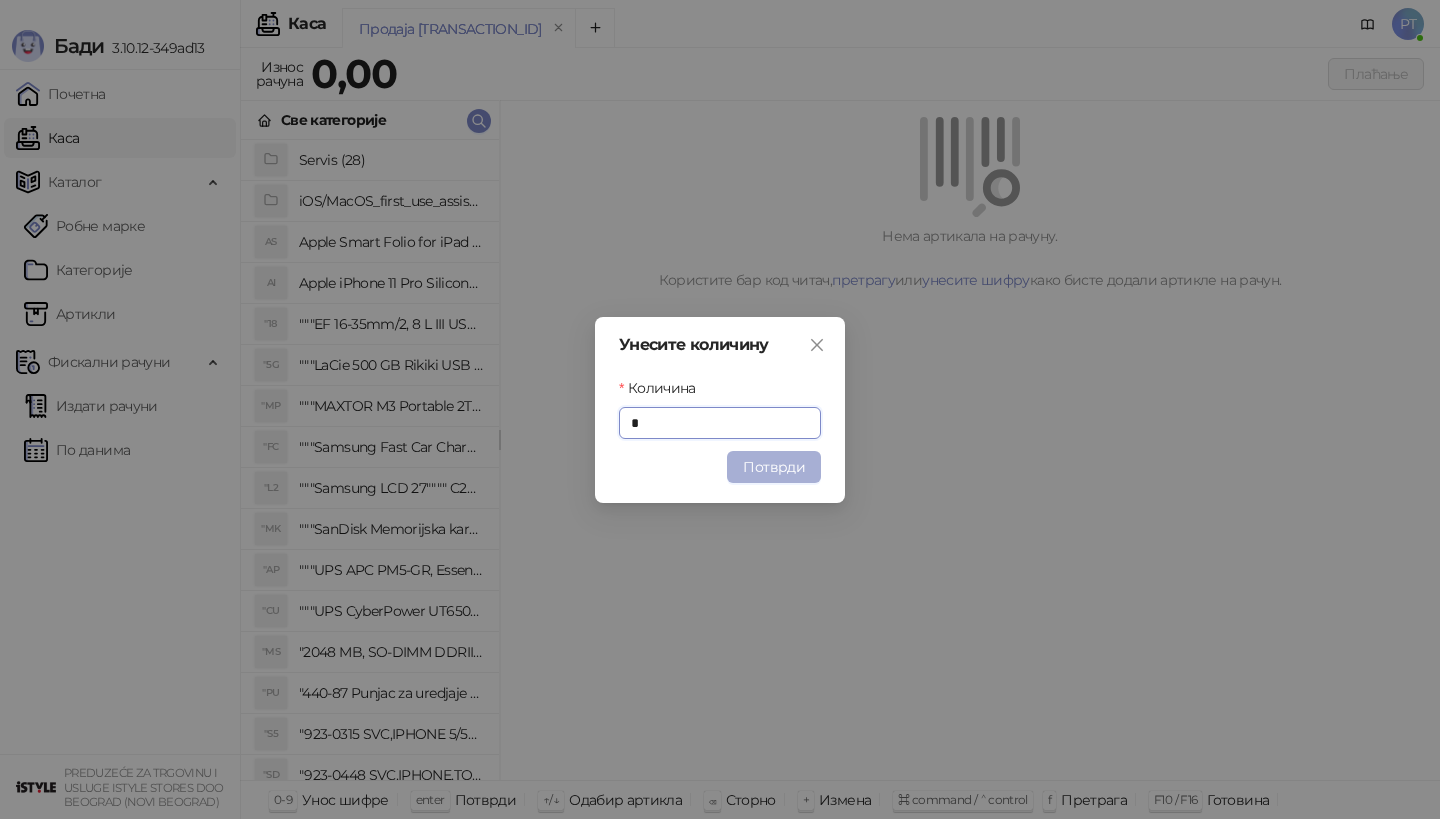 click on "Потврди" at bounding box center [774, 467] 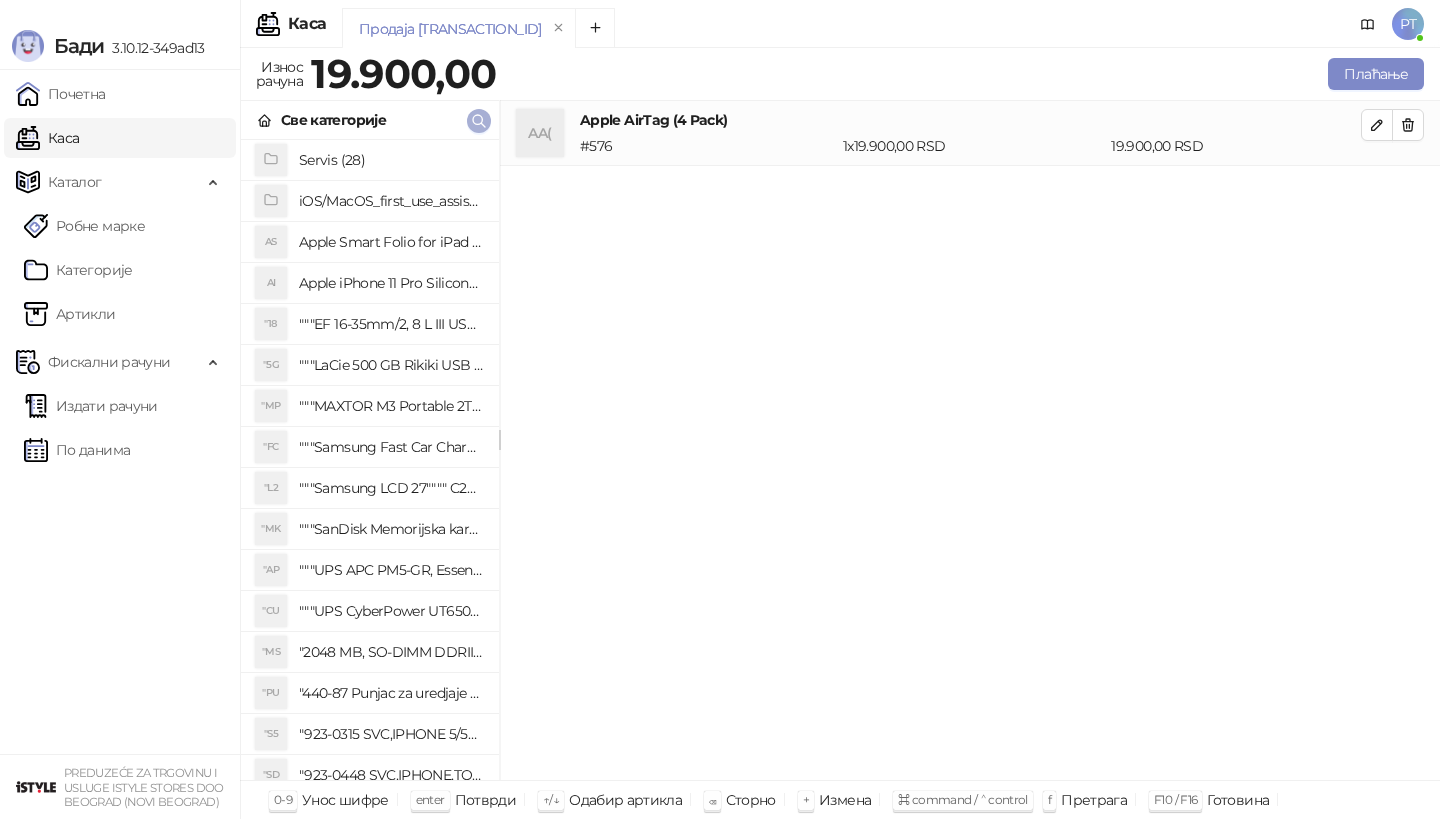 click 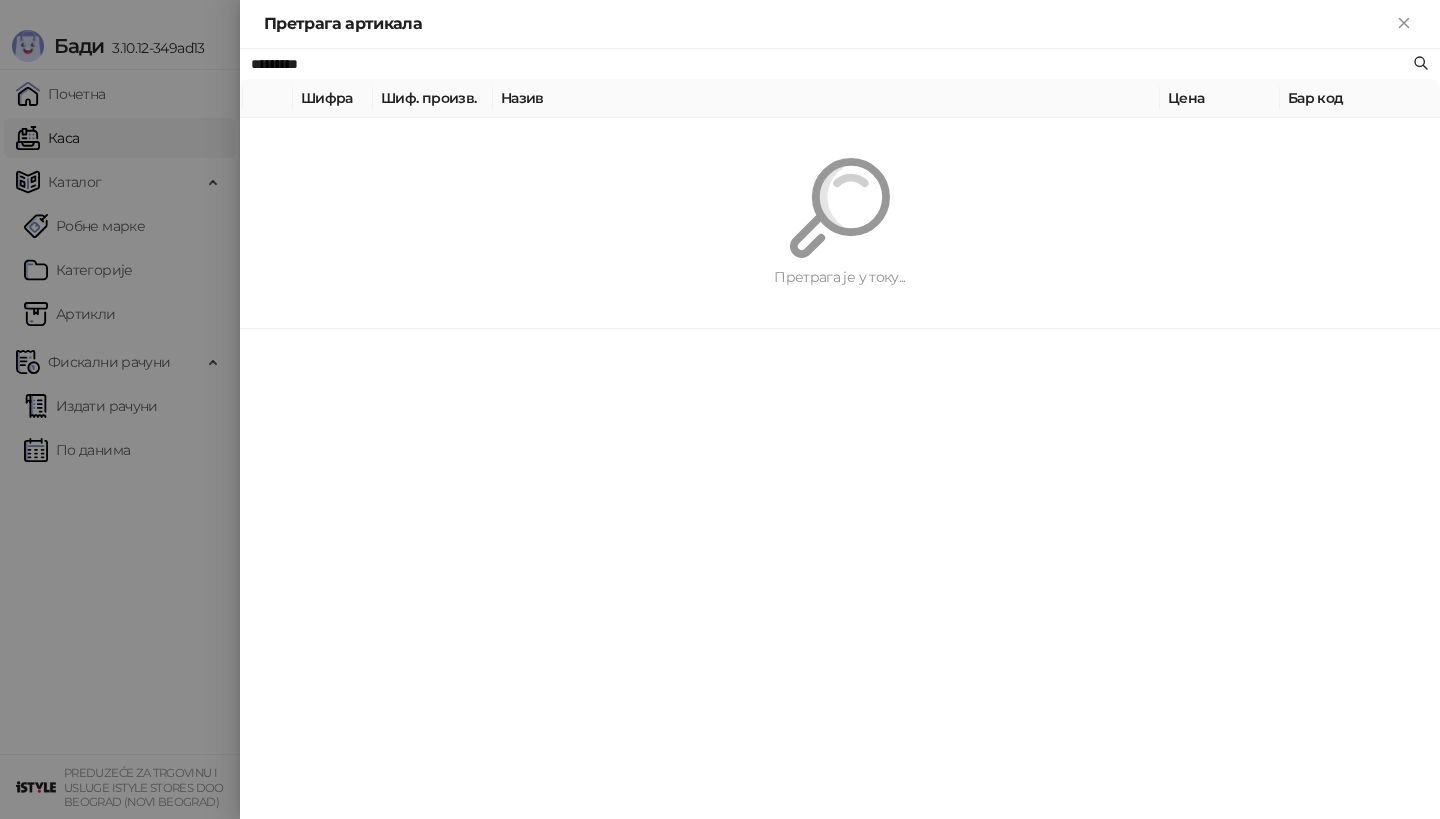 paste 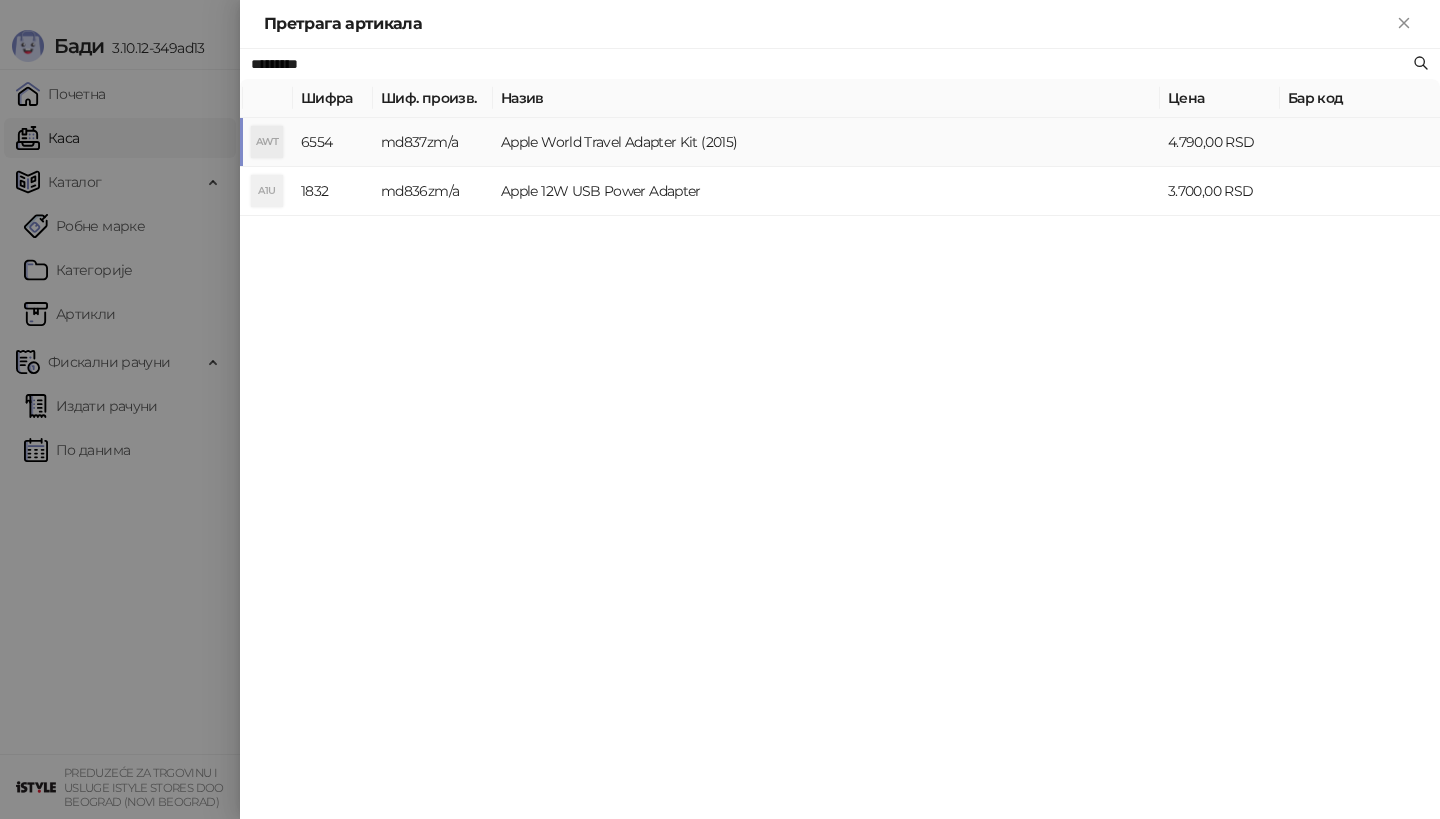 click on "Apple World Travel Adapter Kit (2015)" at bounding box center [826, 142] 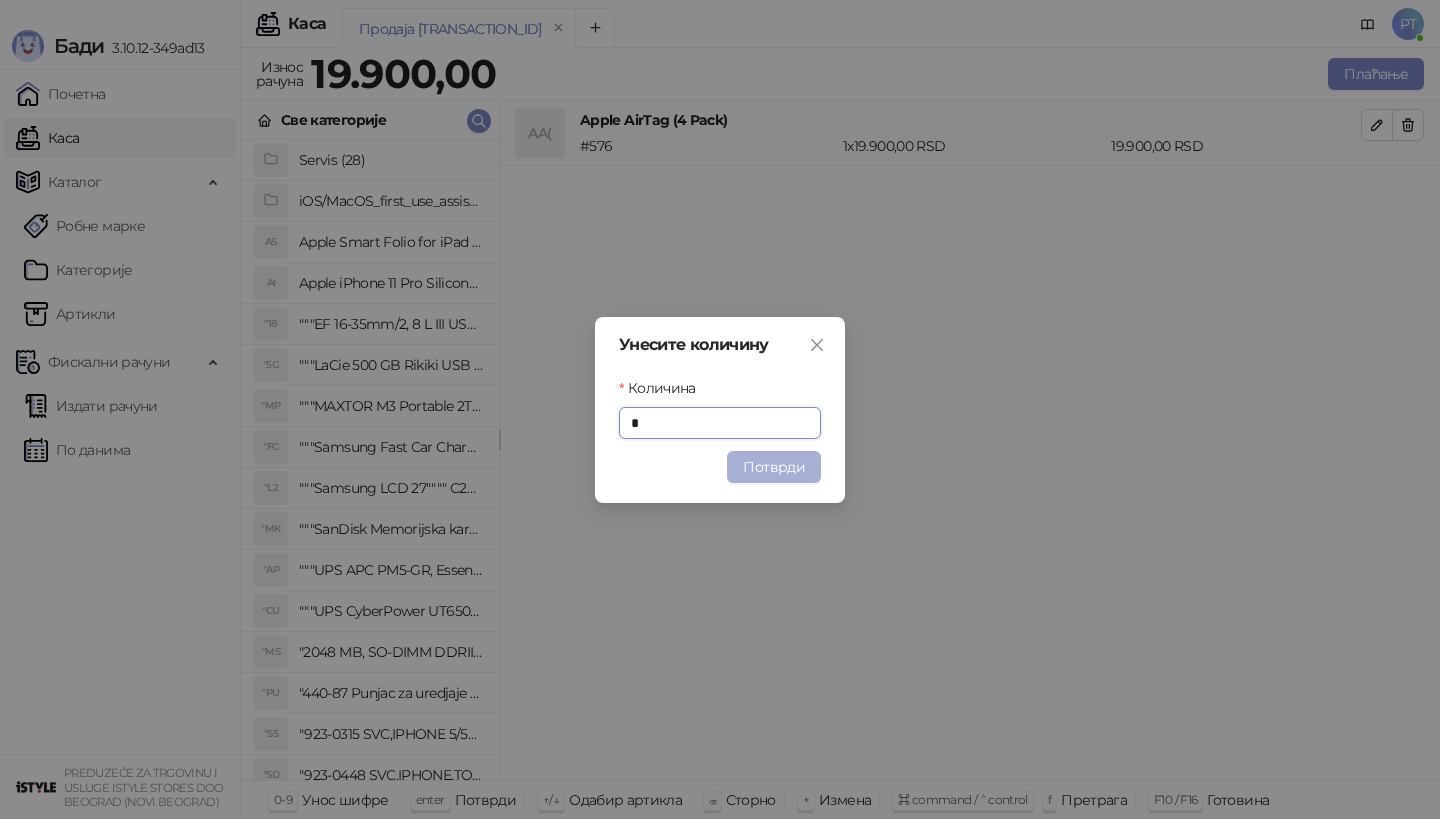 click on "Потврди" at bounding box center [774, 467] 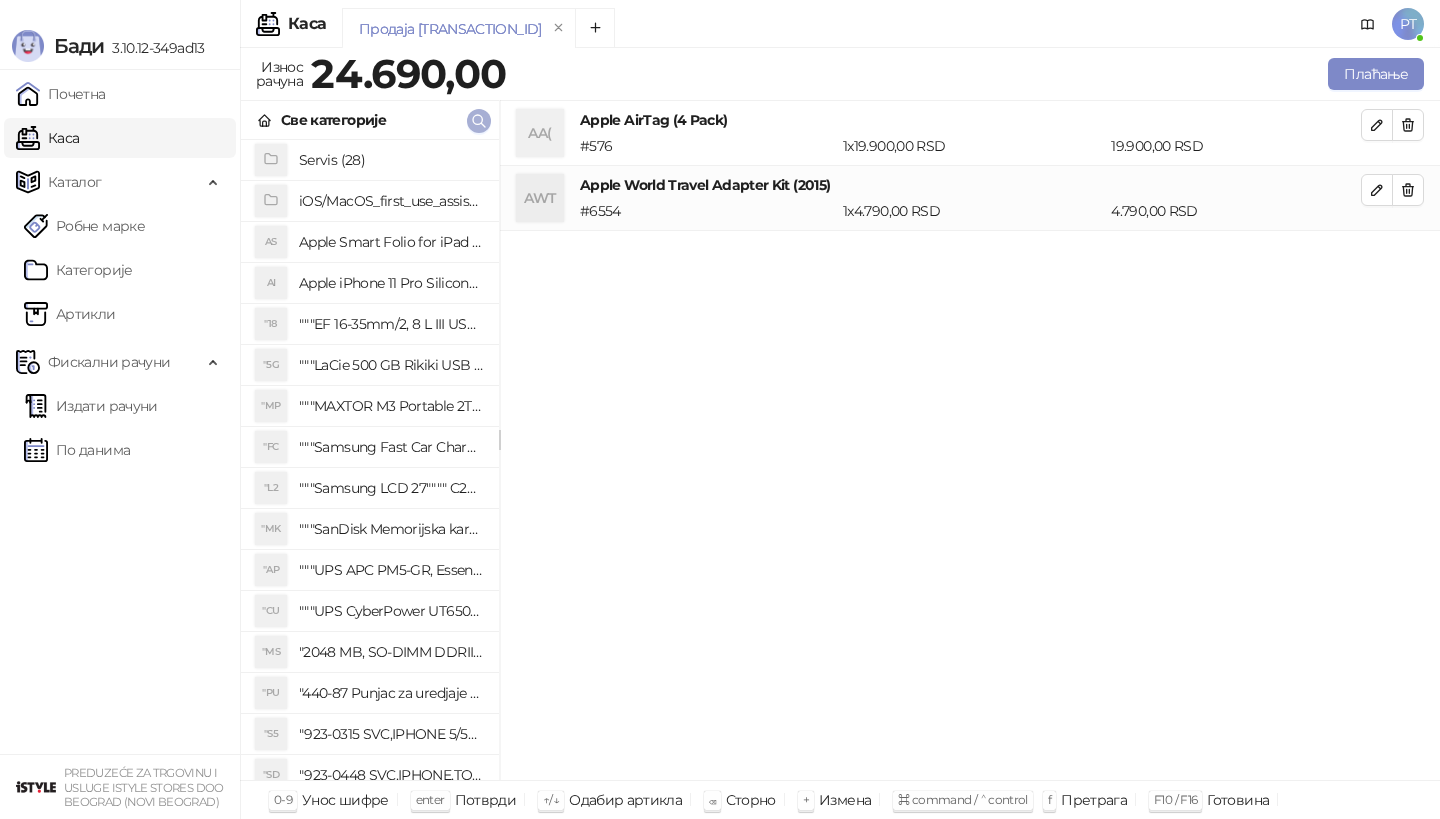 click at bounding box center (479, 121) 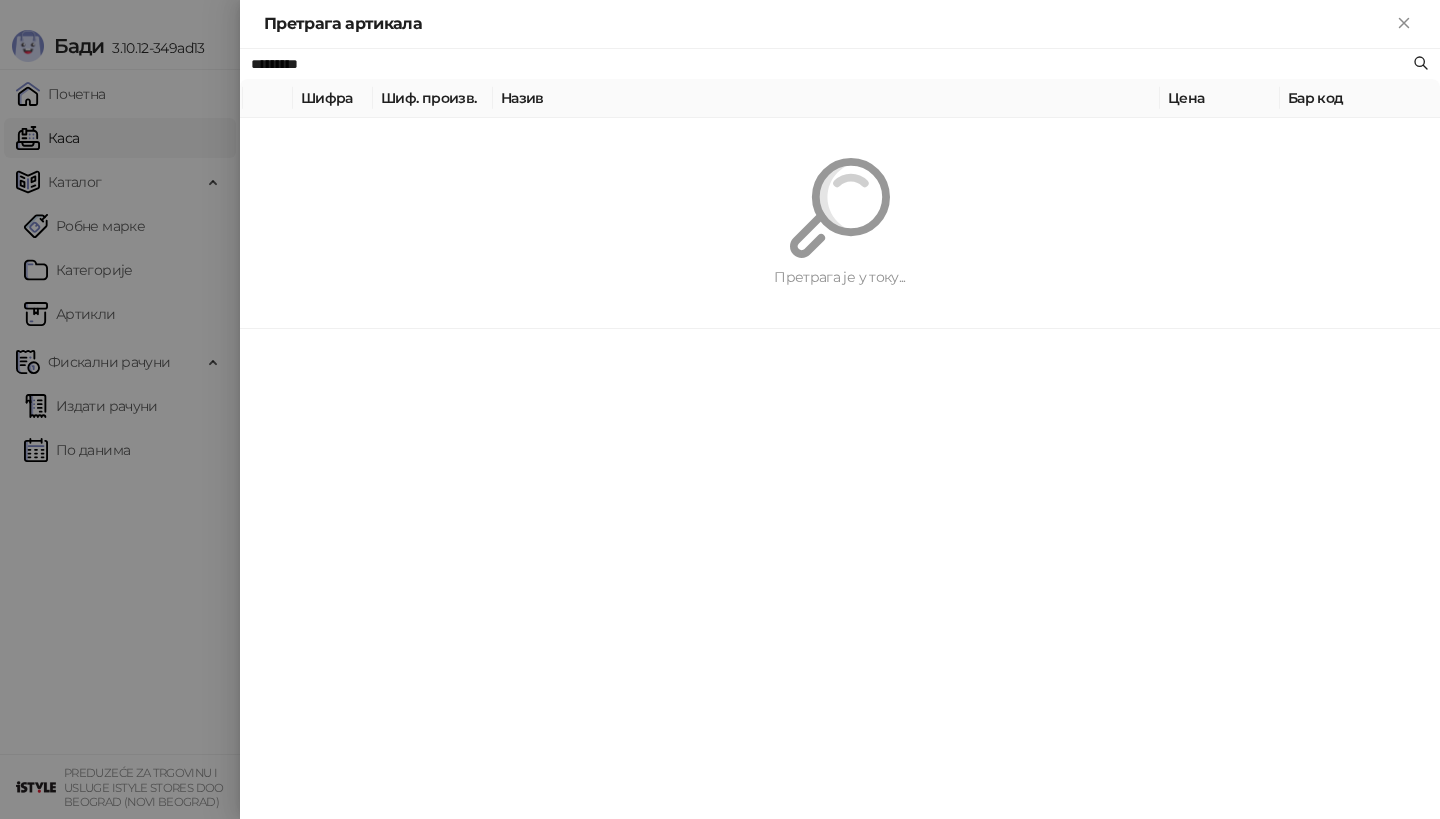 paste on "**" 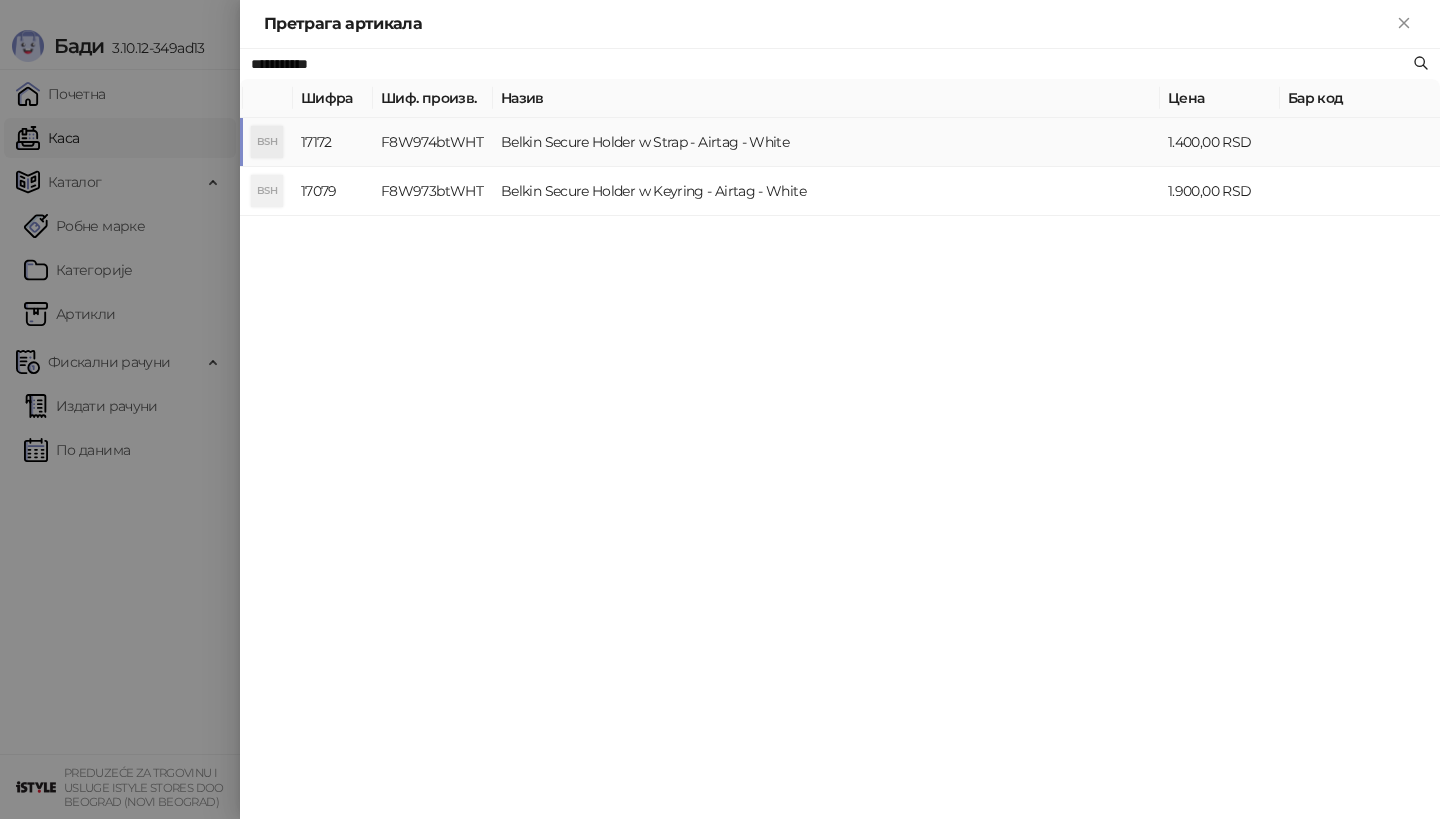 click on "Belkin Secure Holder w Strap - Airtag - White" at bounding box center (826, 142) 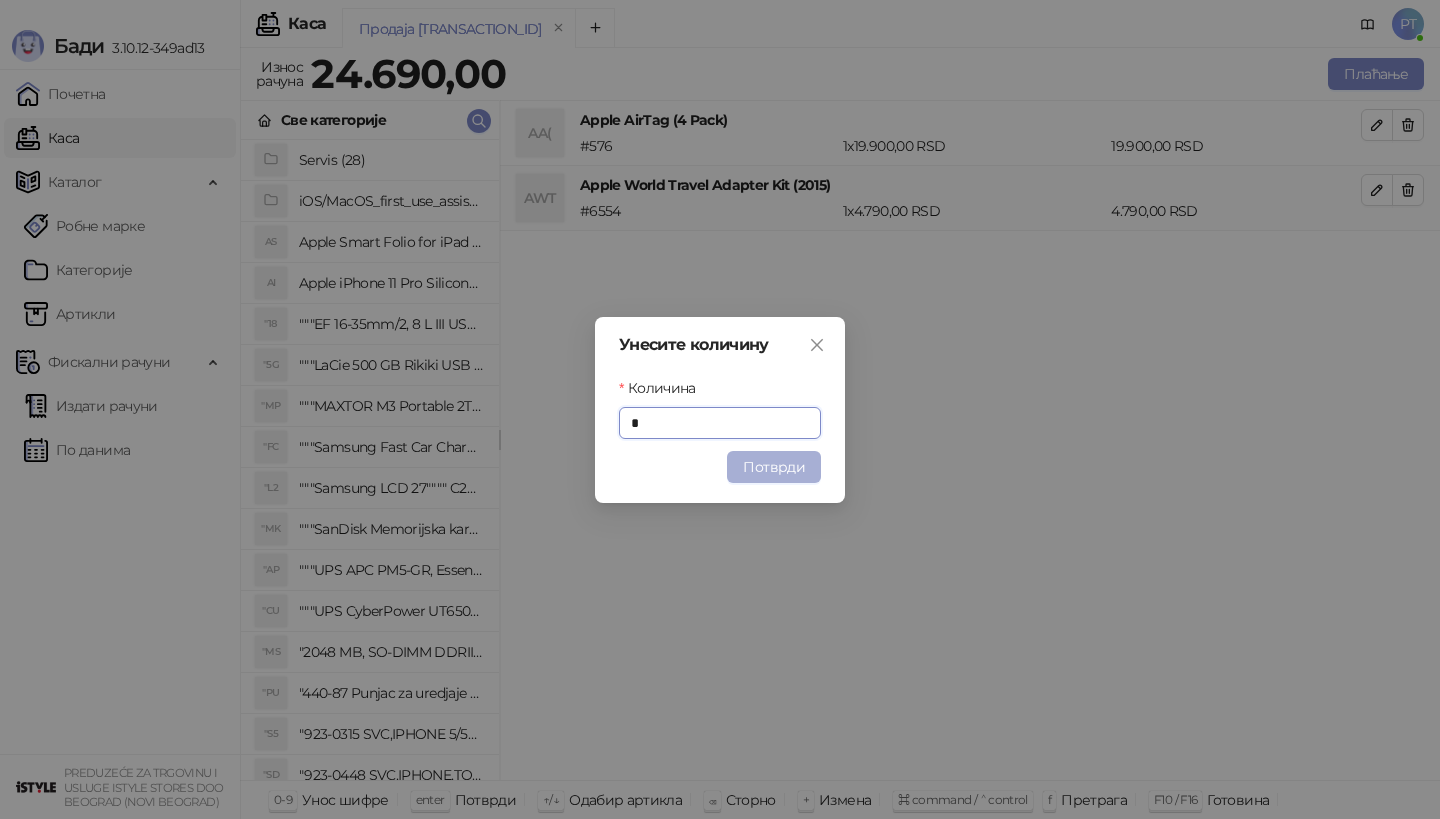 click on "Потврди" at bounding box center (774, 467) 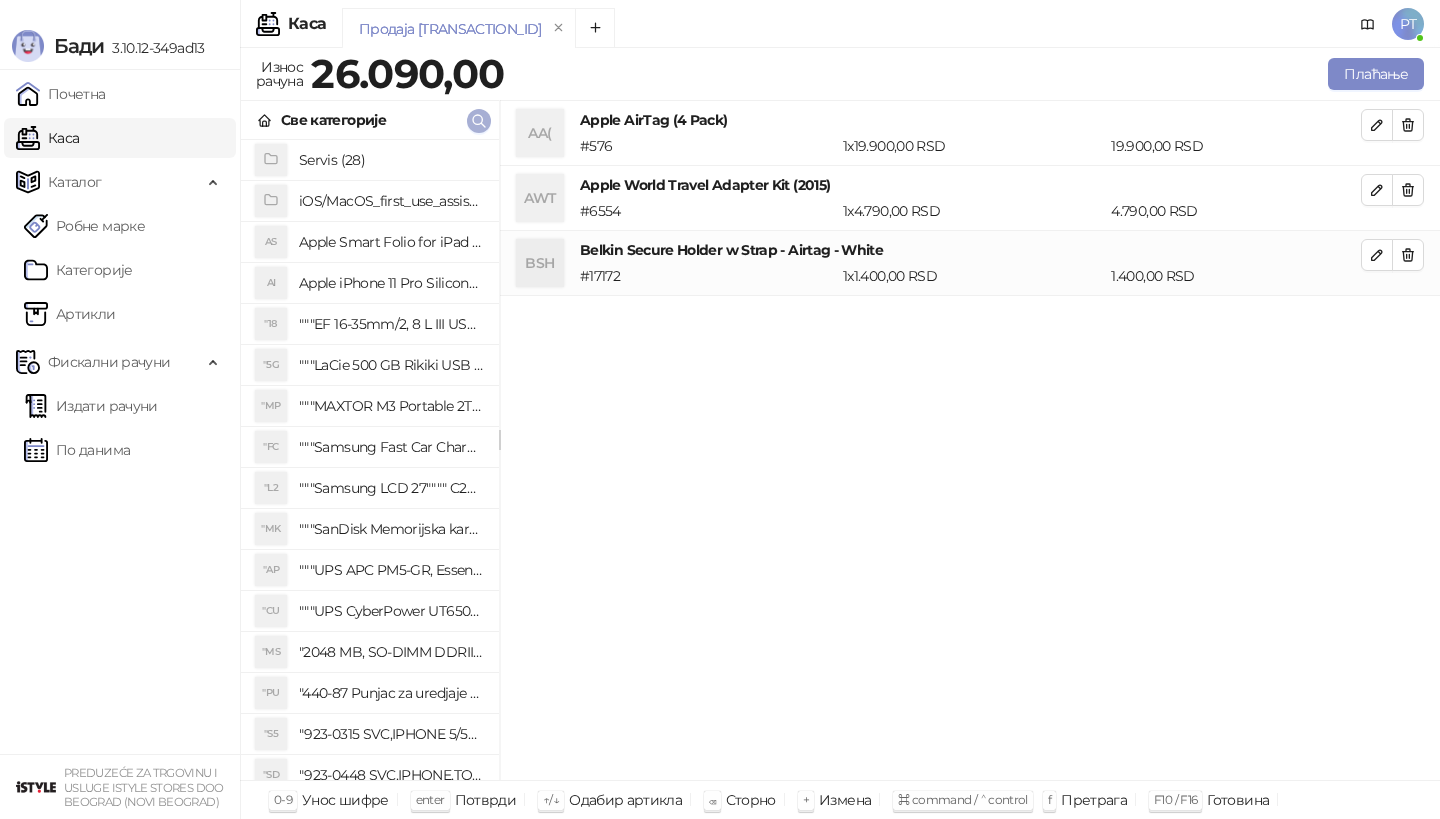 click 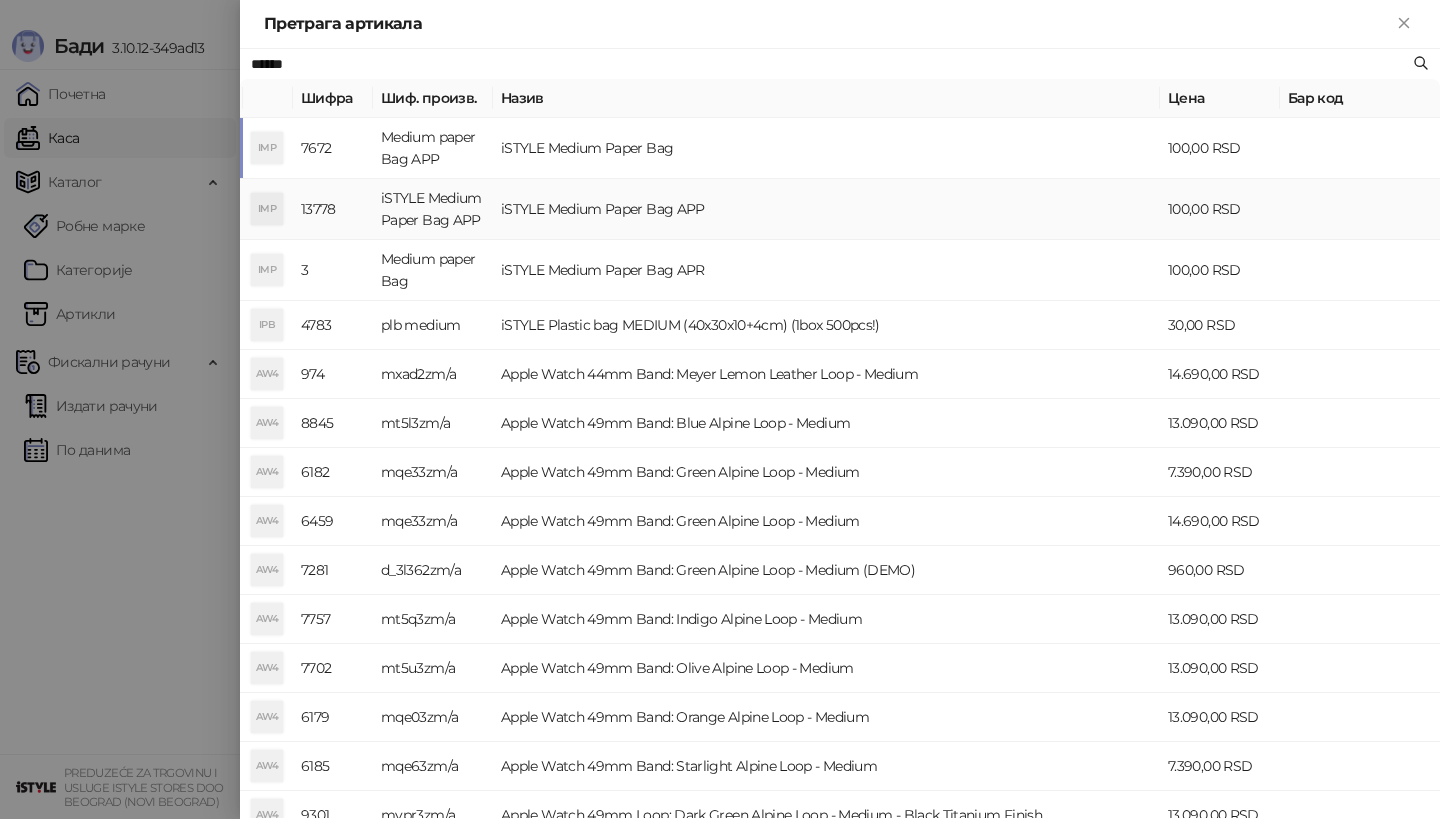 type on "******" 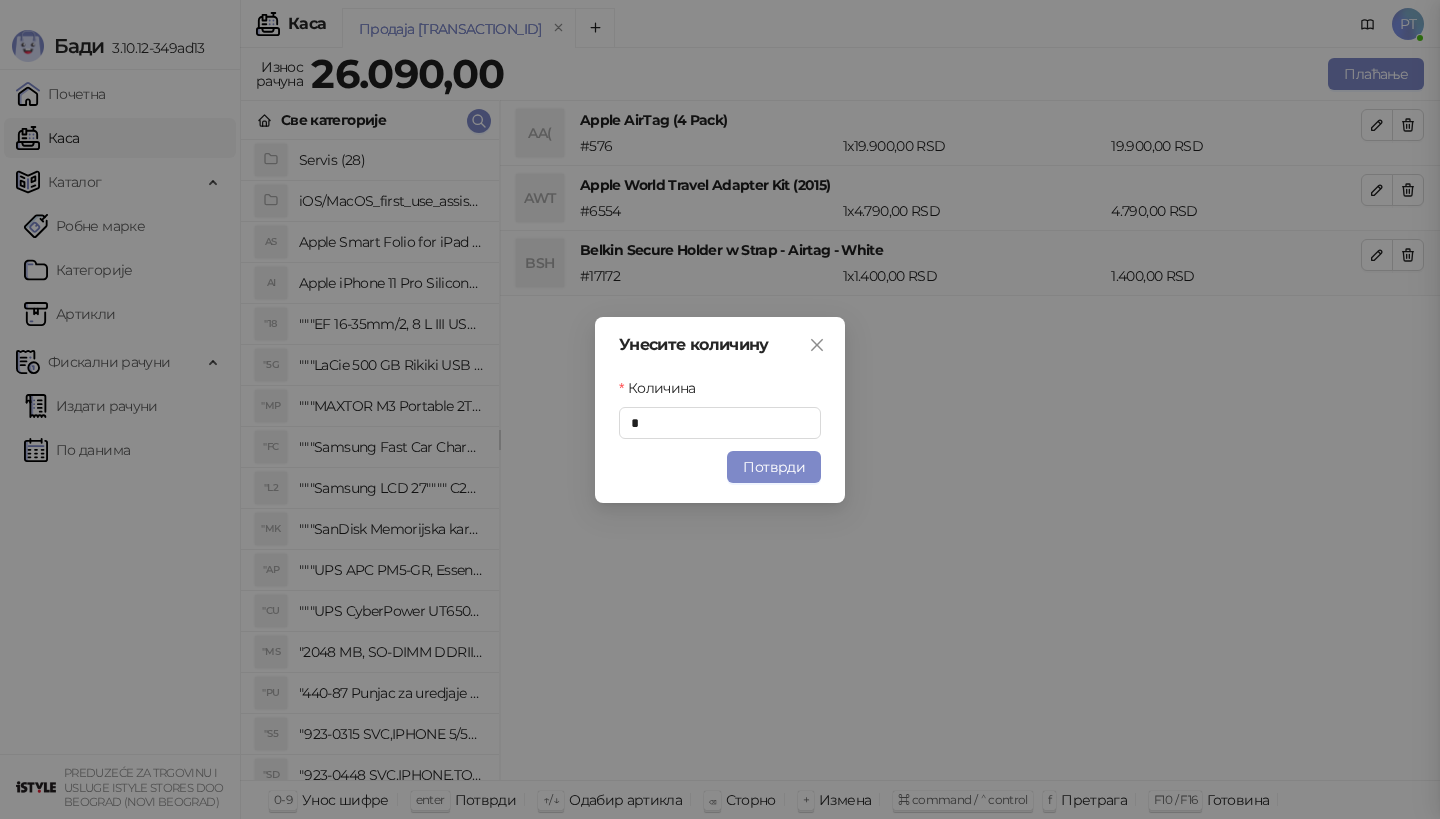 click on "Потврди" at bounding box center (774, 467) 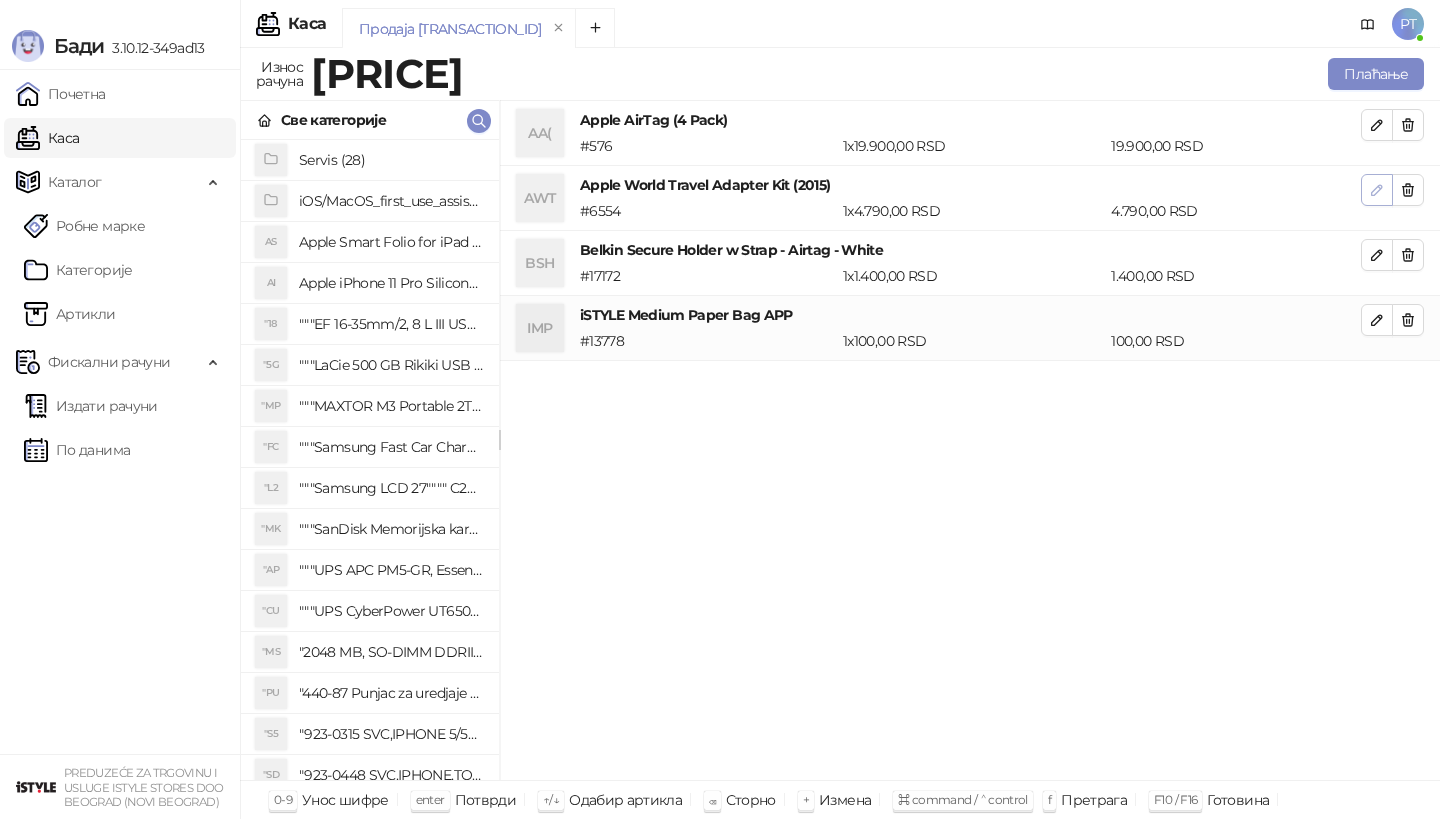 click 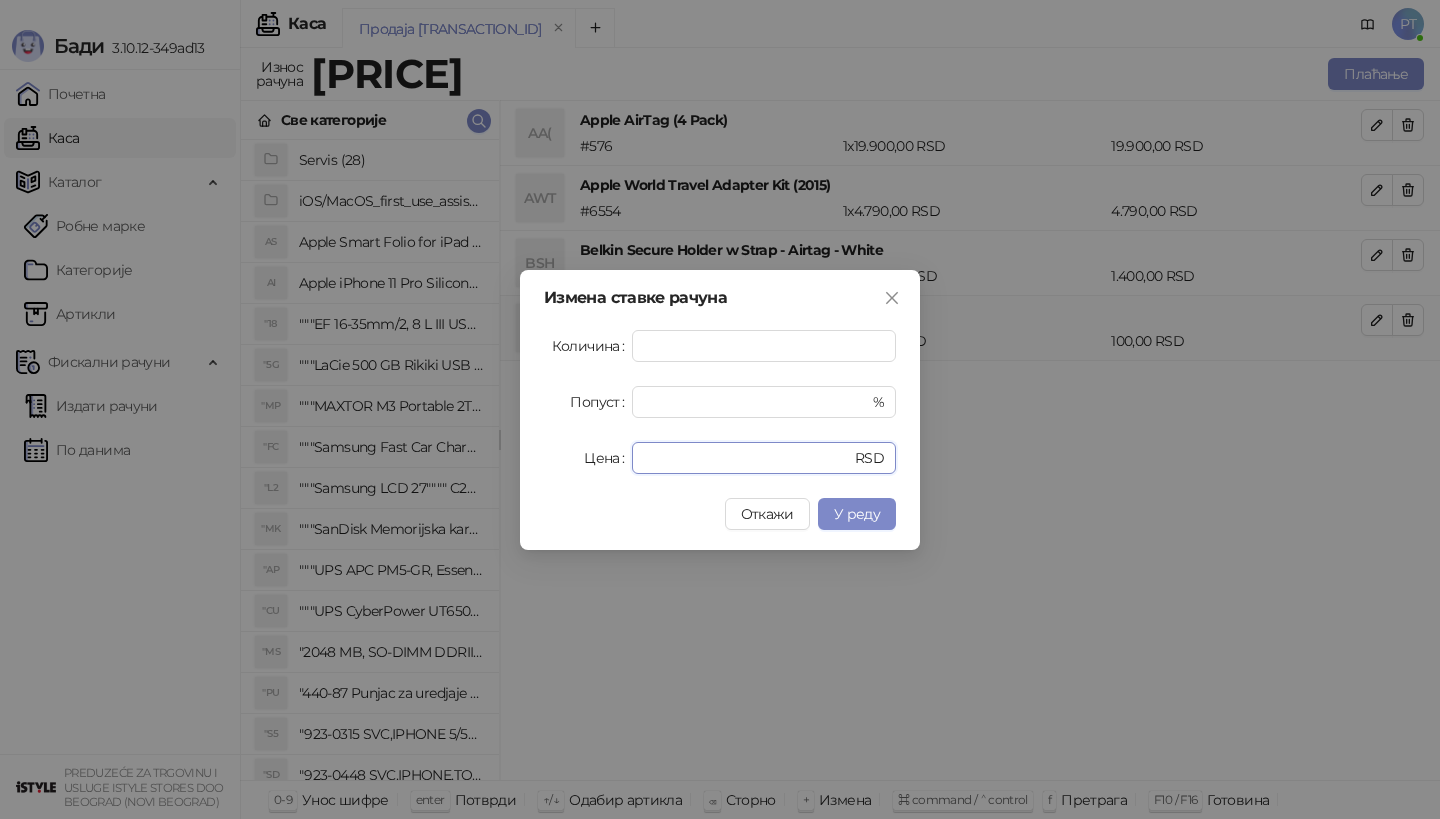drag, startPoint x: 723, startPoint y: 451, endPoint x: 559, endPoint y: 459, distance: 164.195 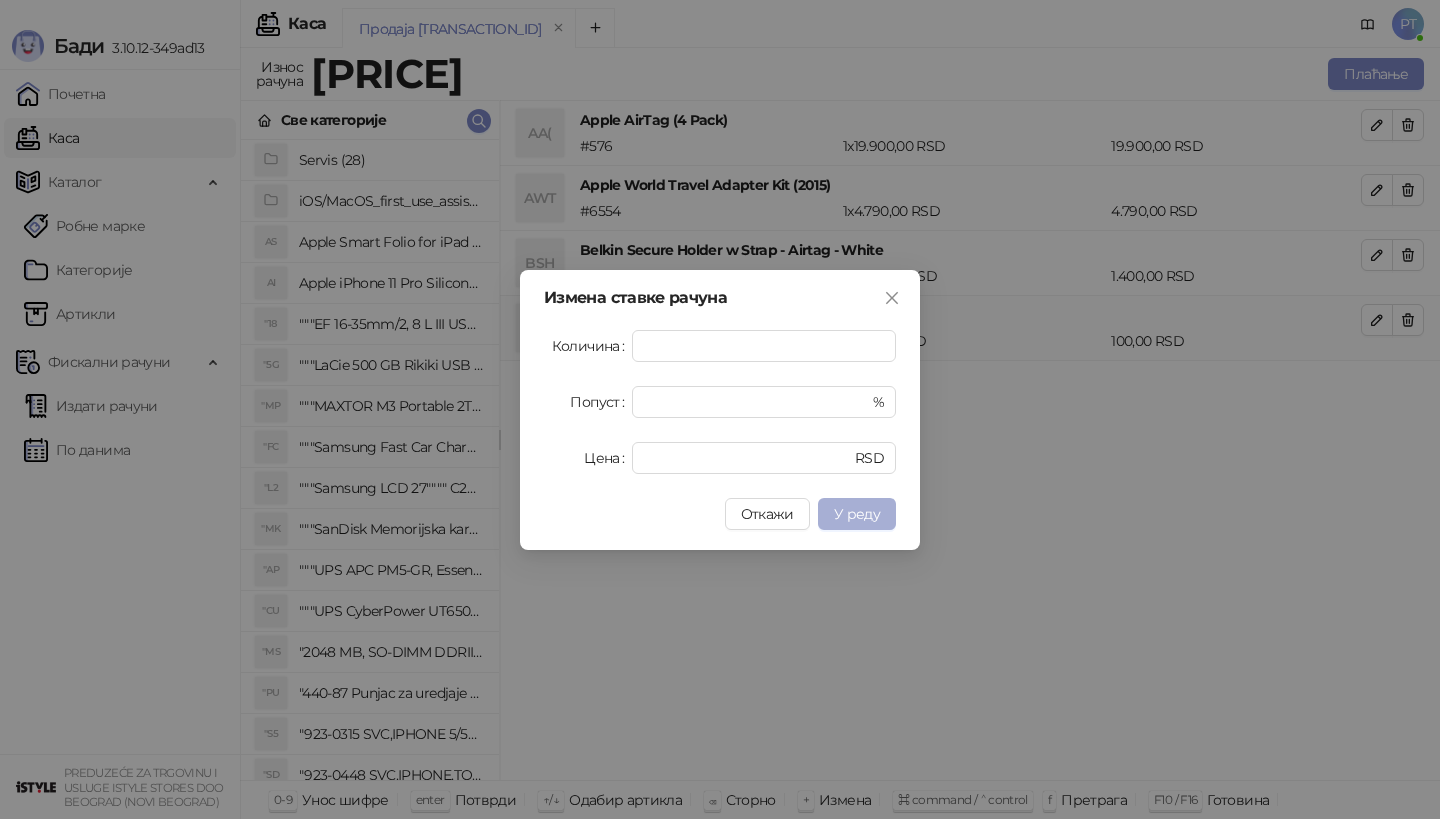 type on "****" 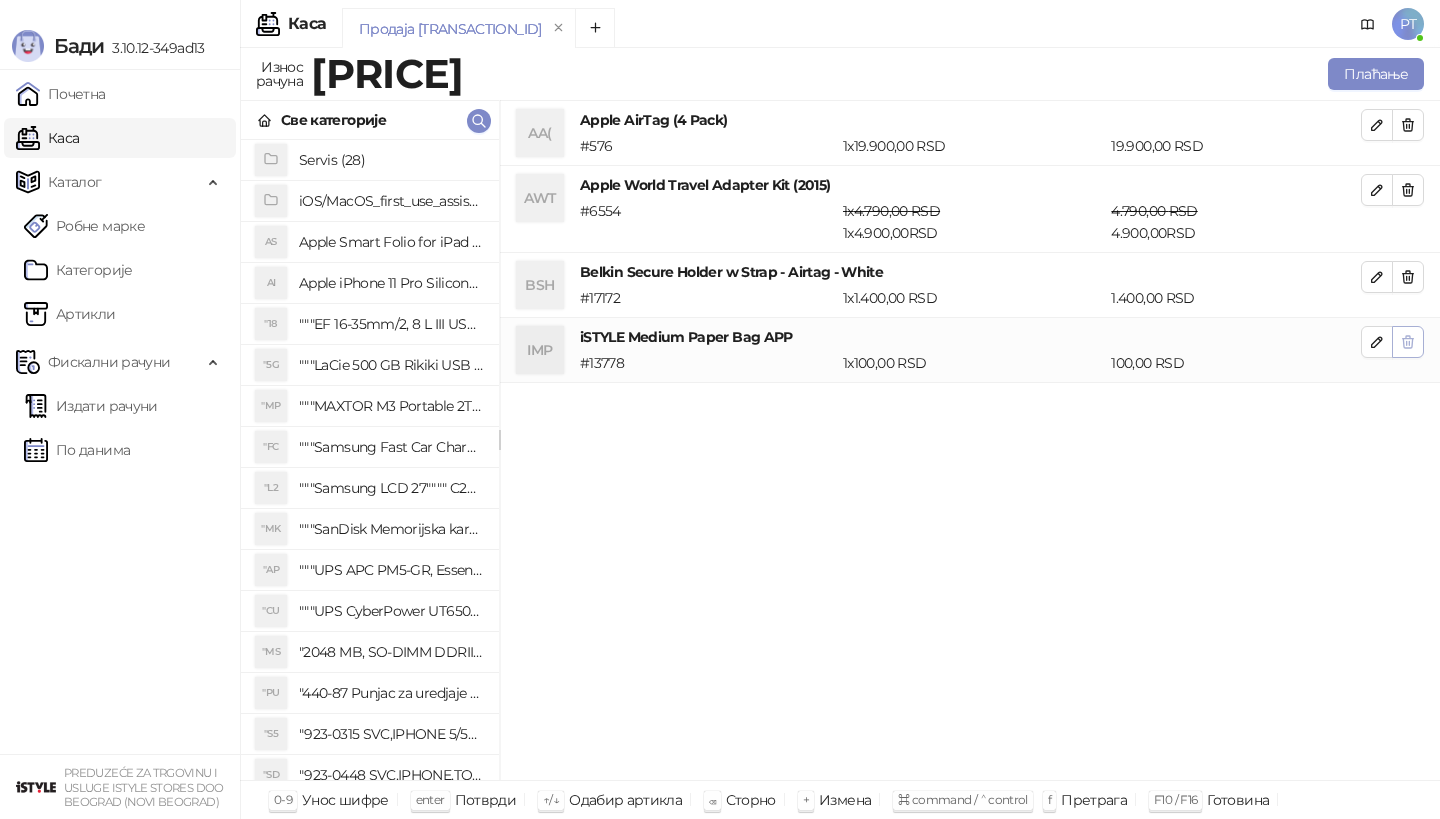click 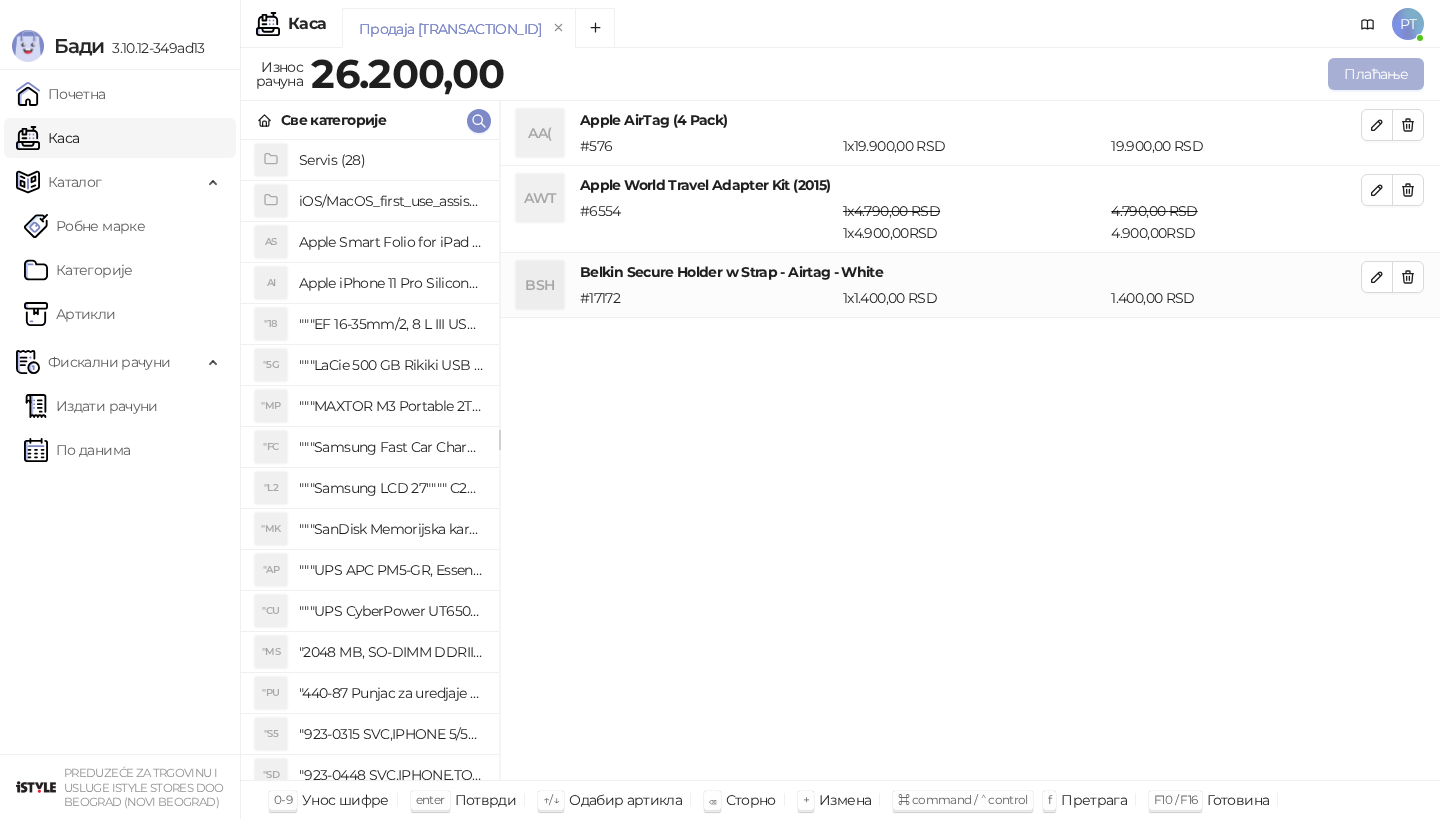 click on "Плаћање" at bounding box center [1376, 74] 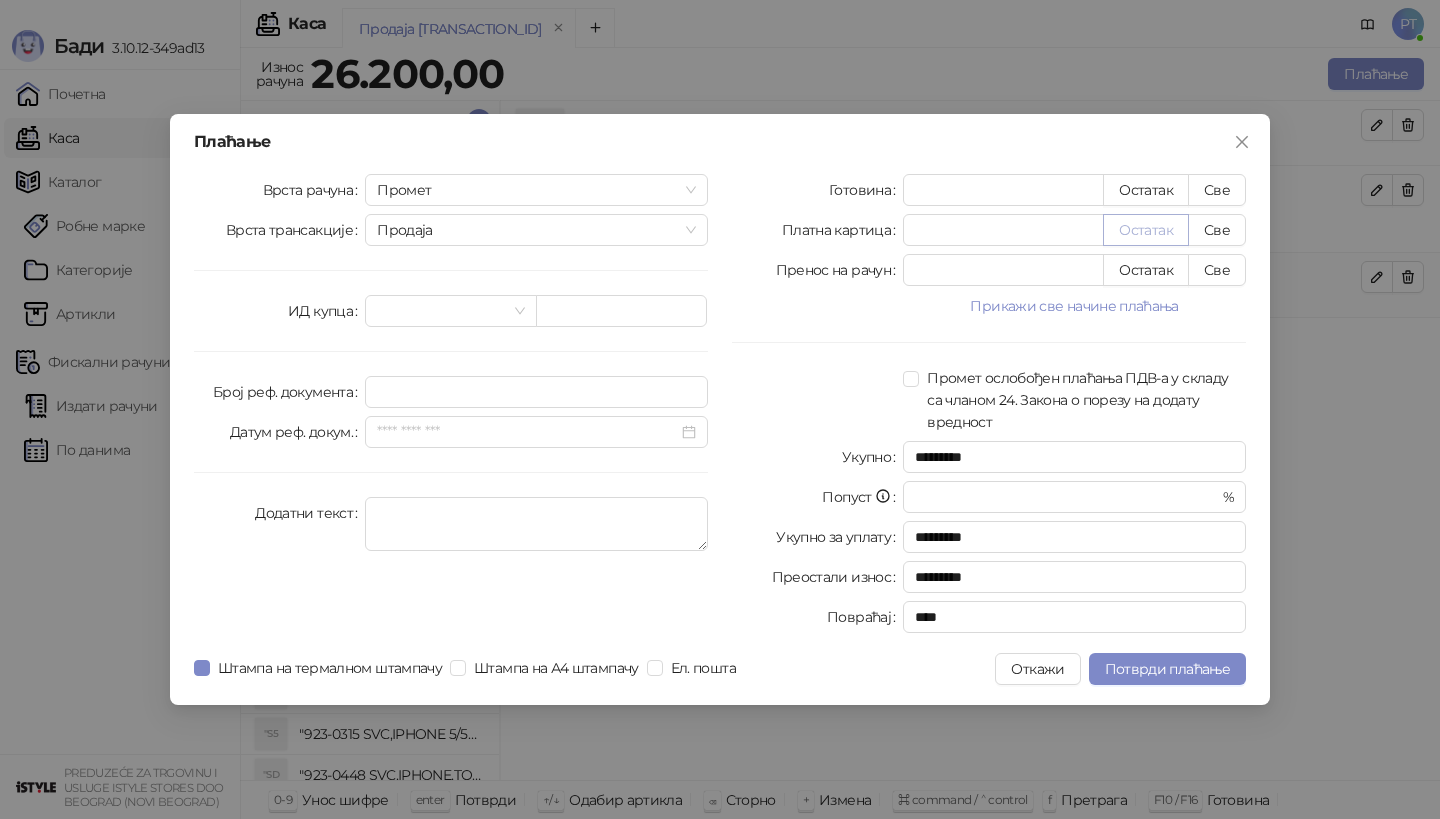 click on "Остатак" at bounding box center (1146, 230) 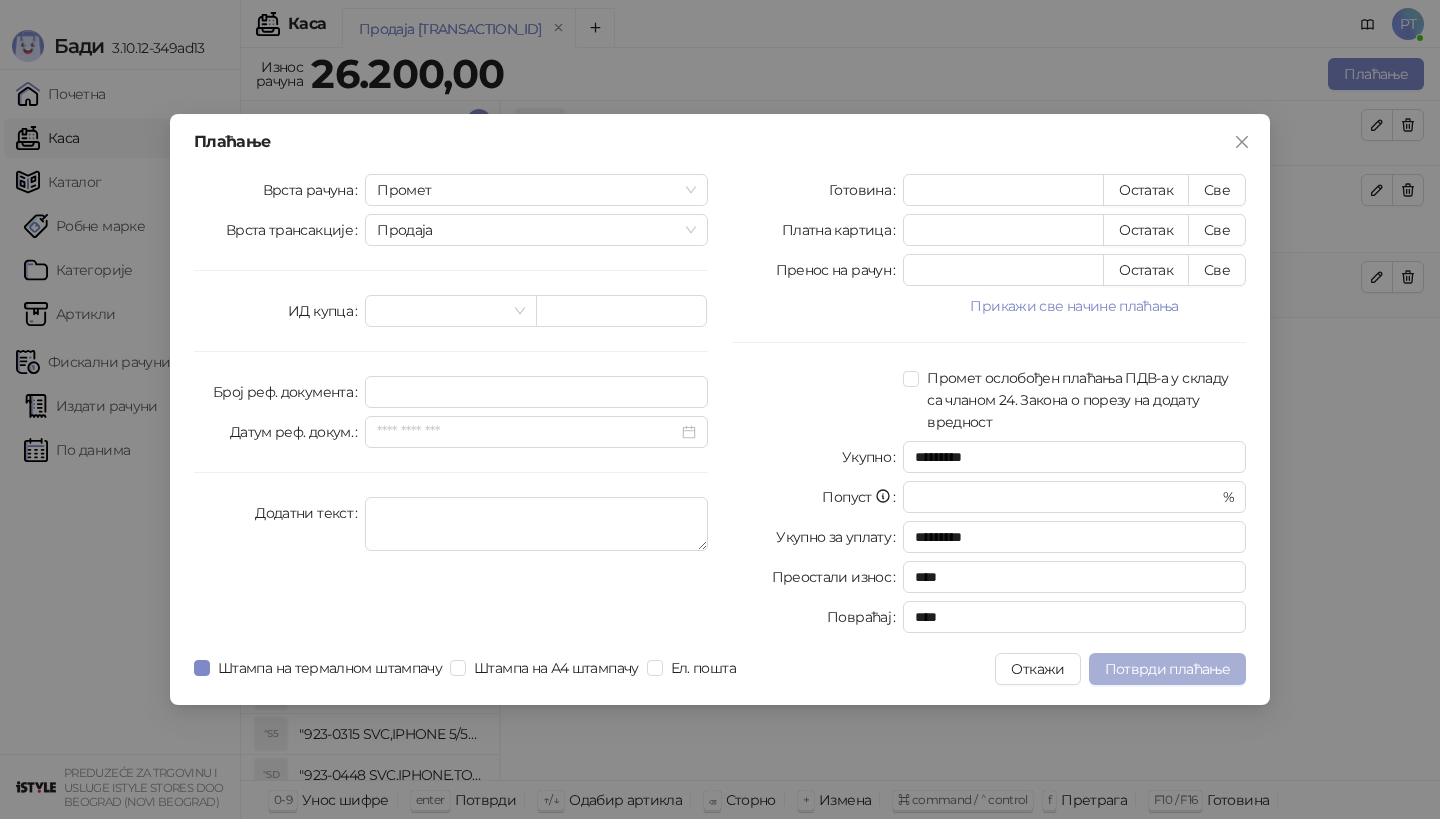 click on "Потврди плаћање" at bounding box center [1167, 669] 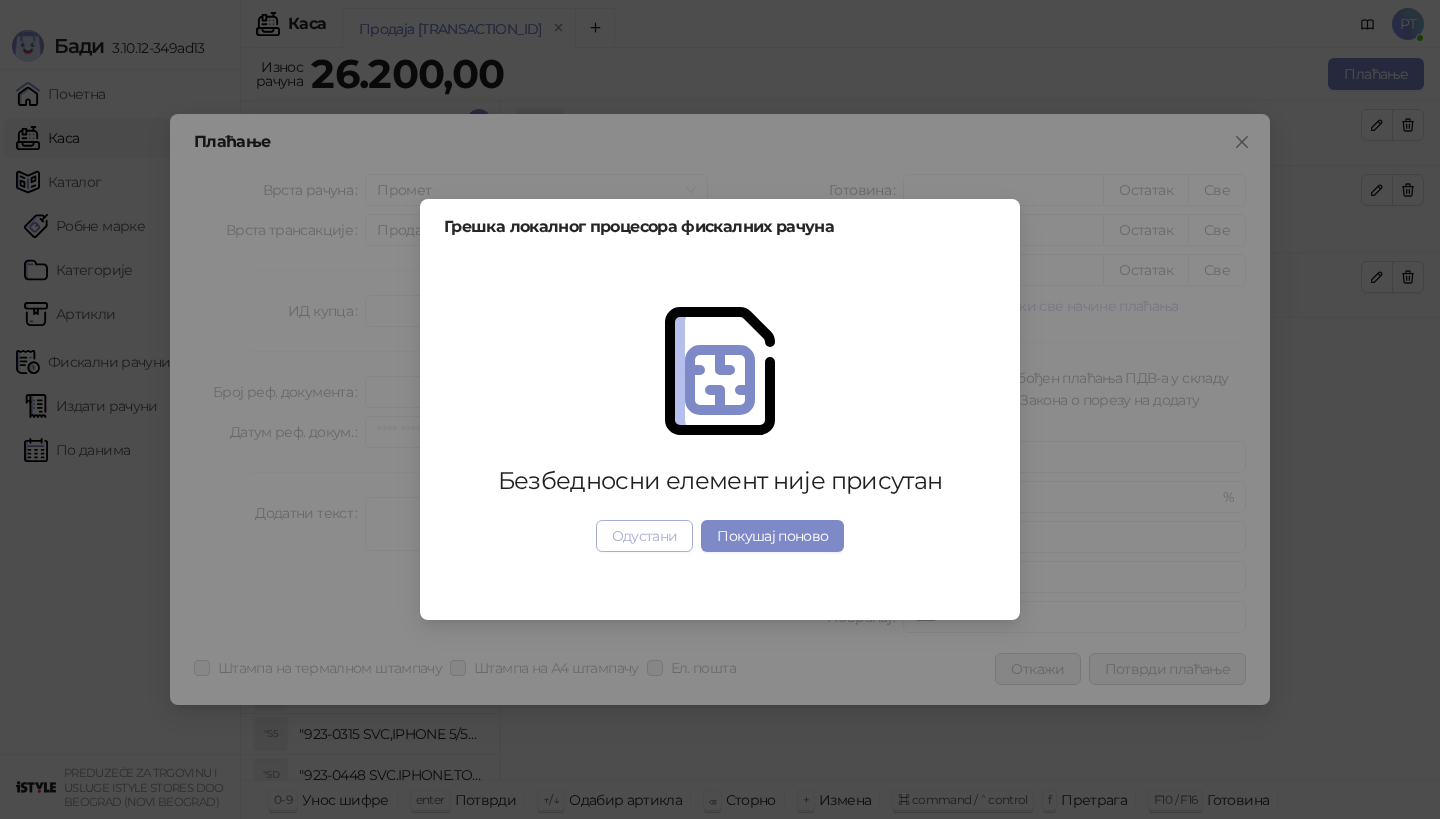 click on "Одустани" at bounding box center [645, 536] 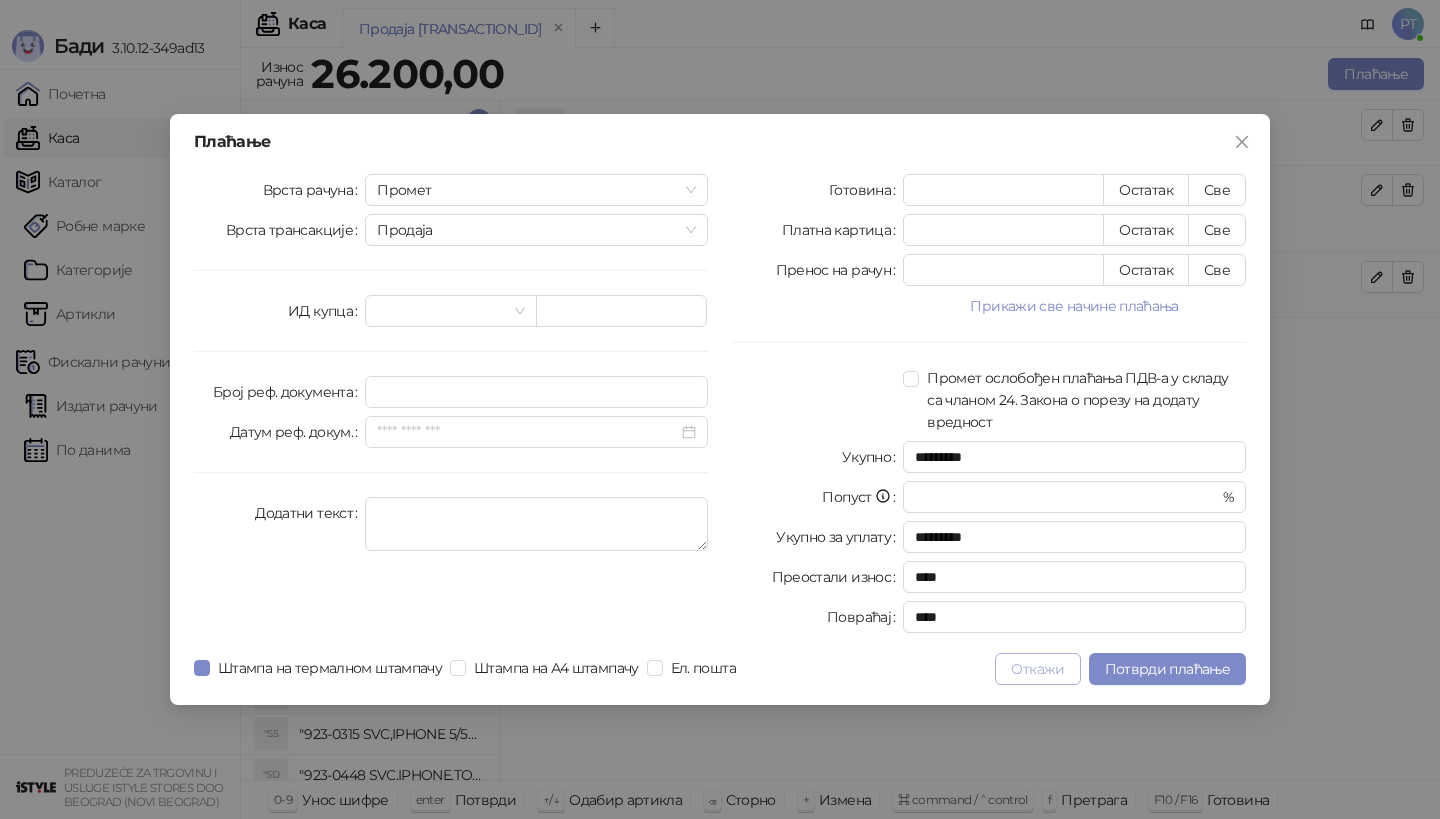 click on "Откажи" at bounding box center [1037, 669] 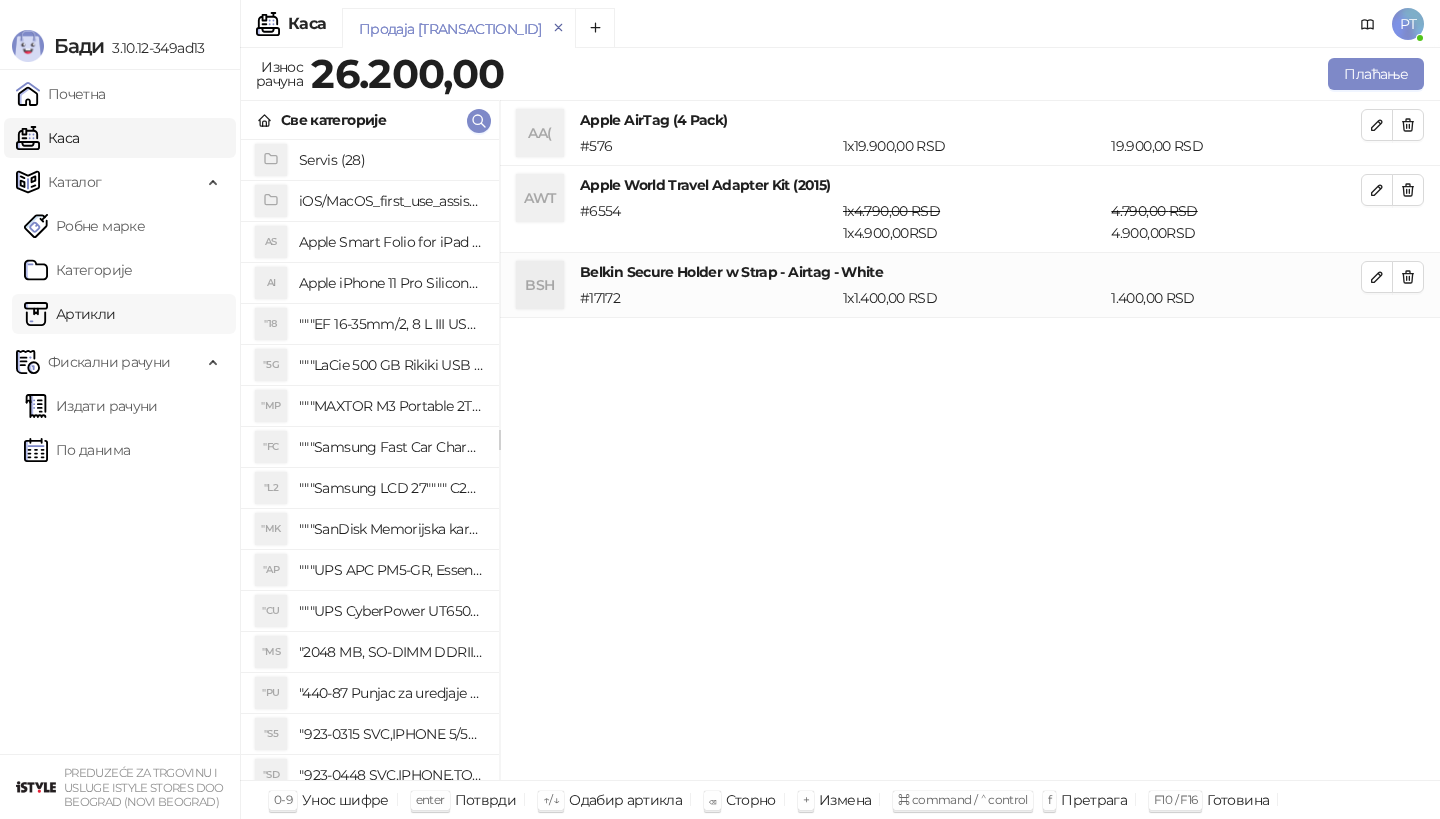 click 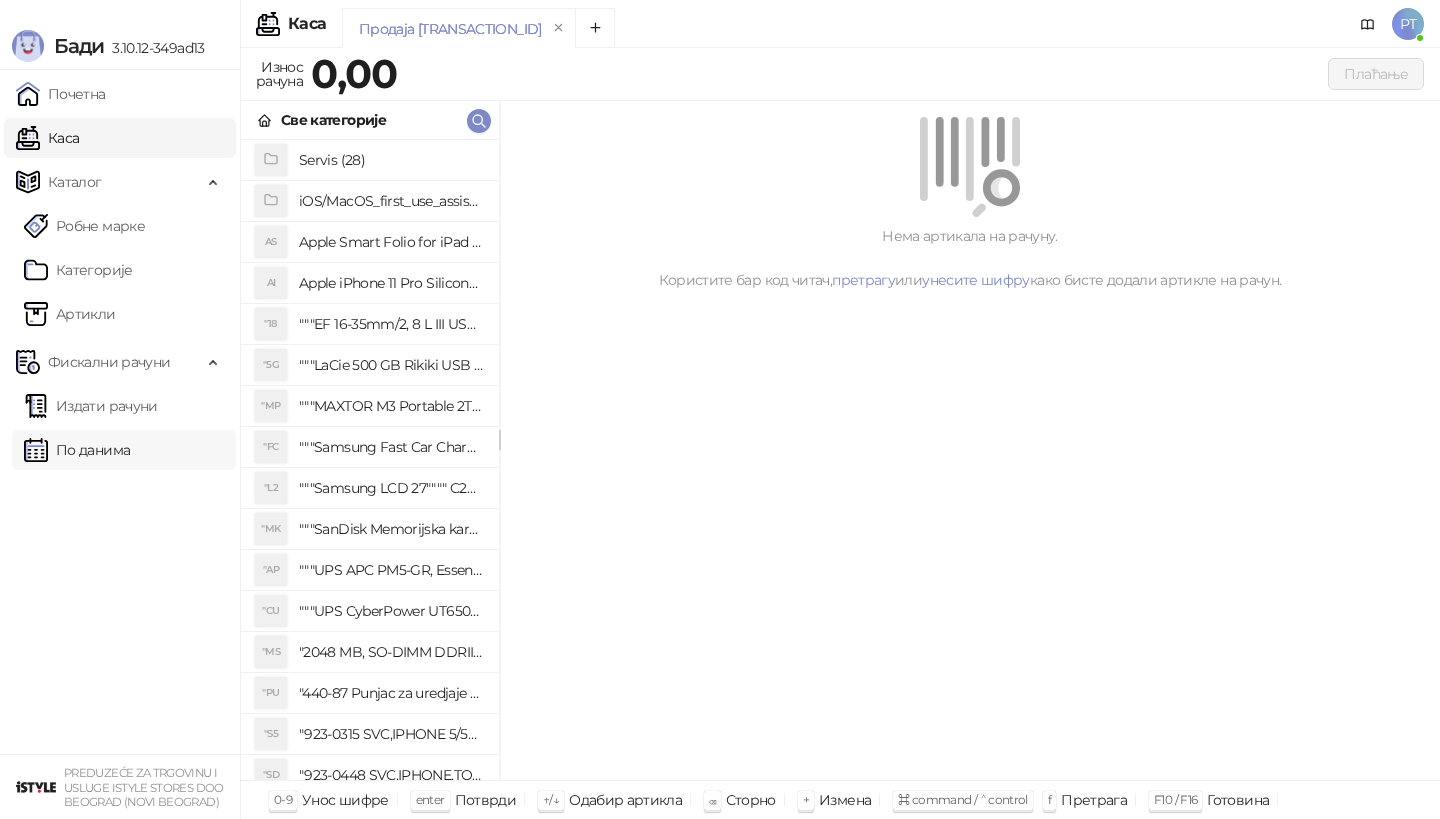 click on "По данима" at bounding box center (77, 450) 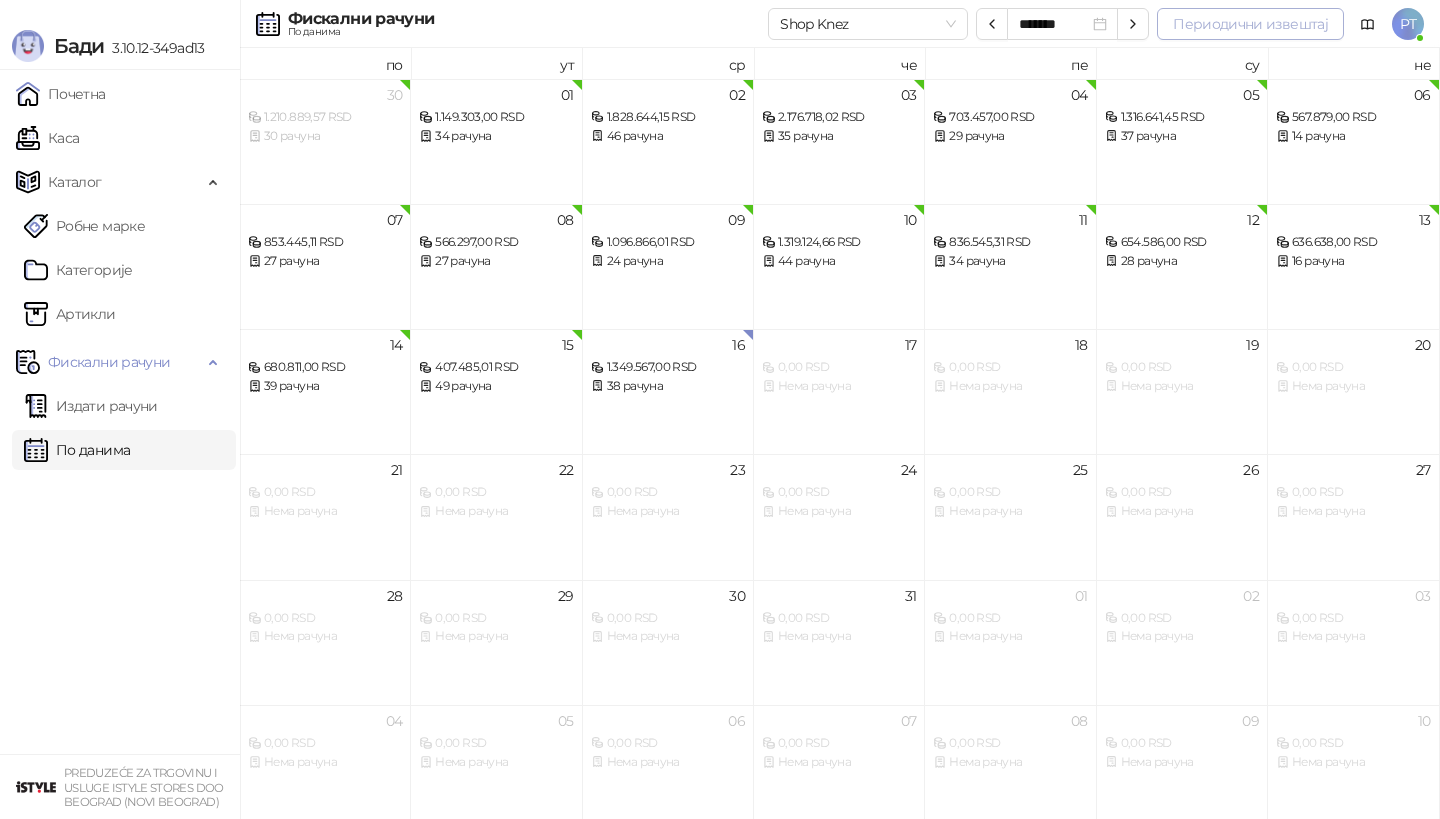 click on "Периодични извештај" at bounding box center [1250, 24] 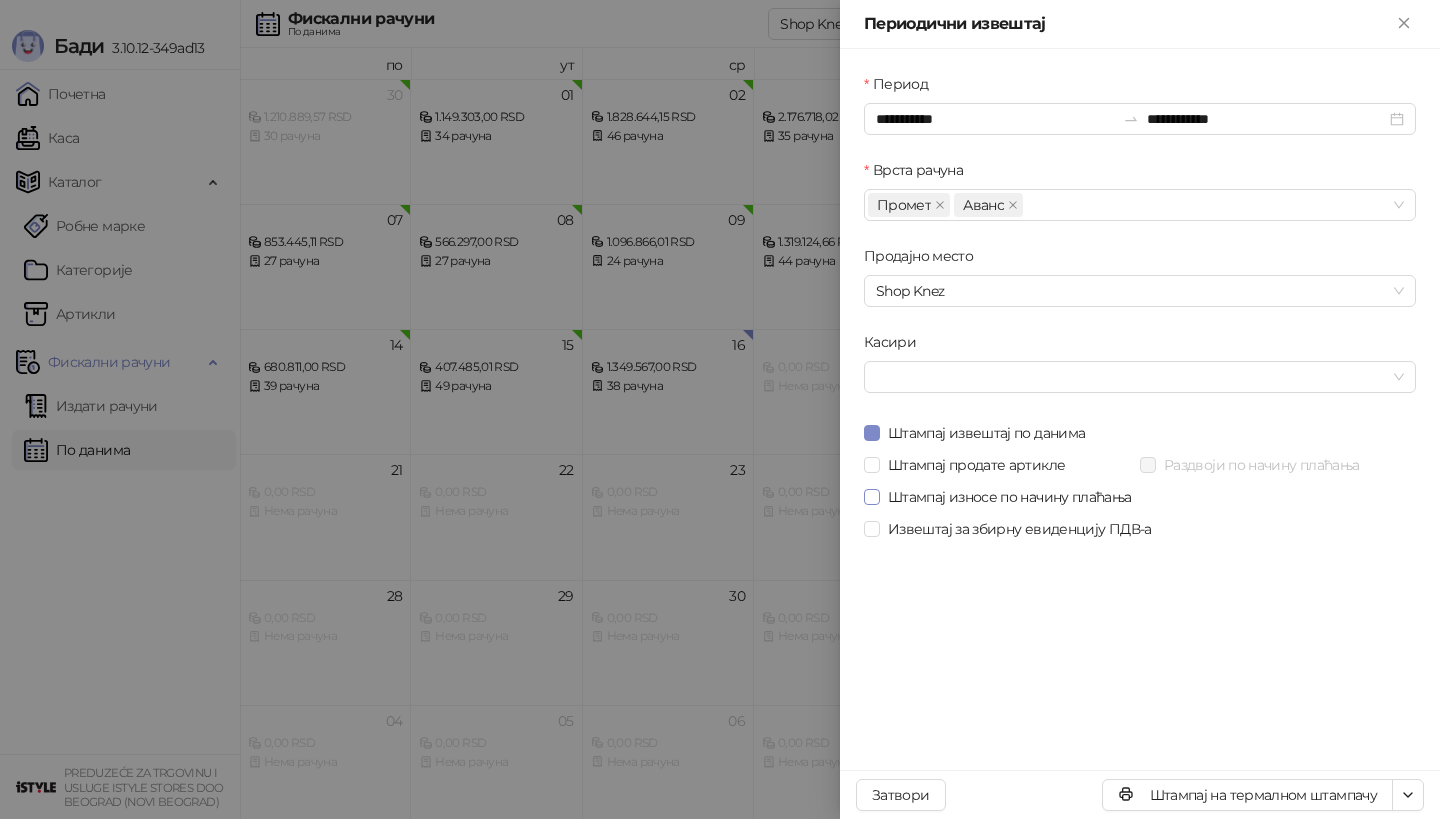 click on "Штампај износе по начину плаћања" at bounding box center [1010, 497] 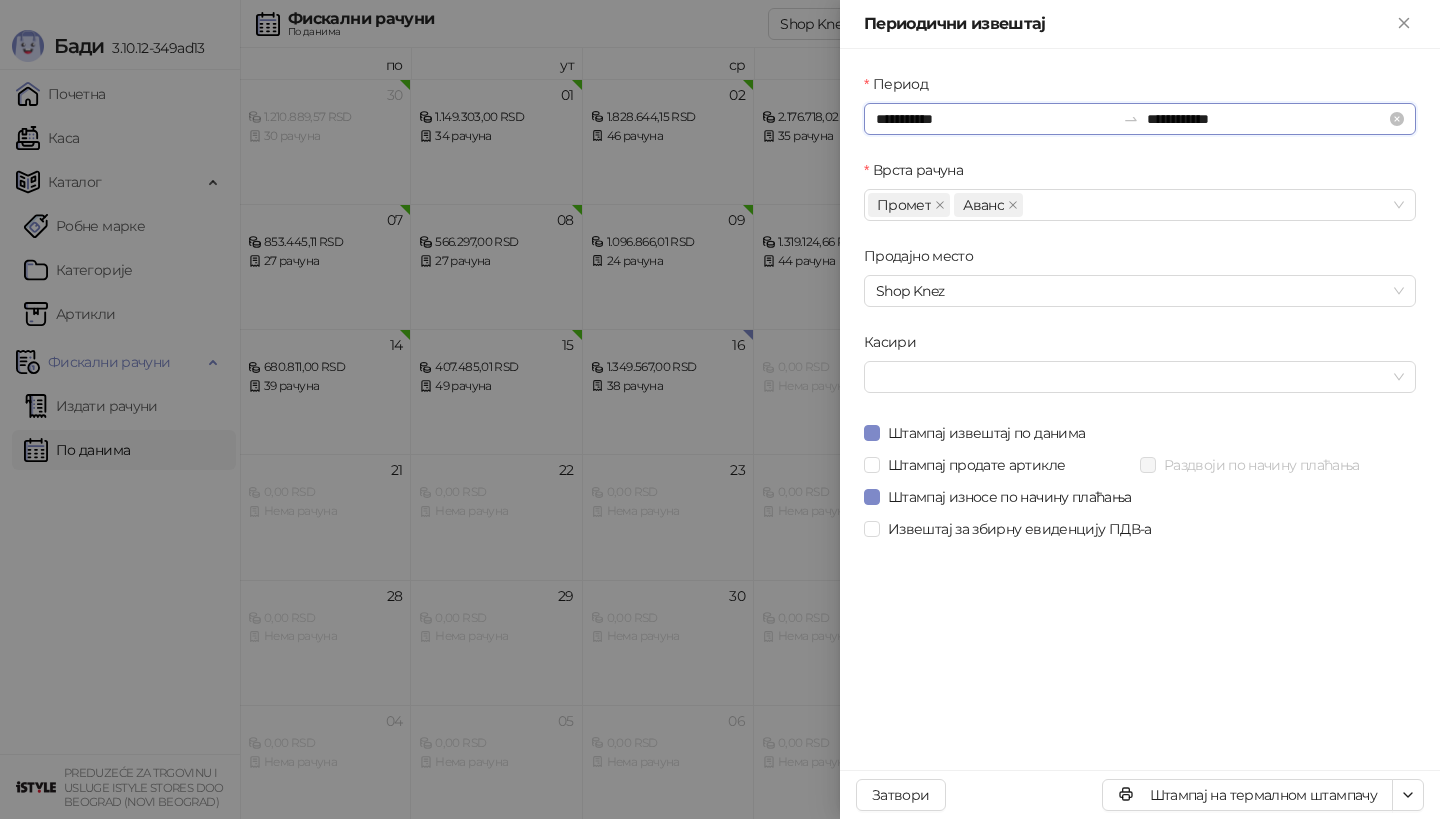 click on "**********" at bounding box center [995, 119] 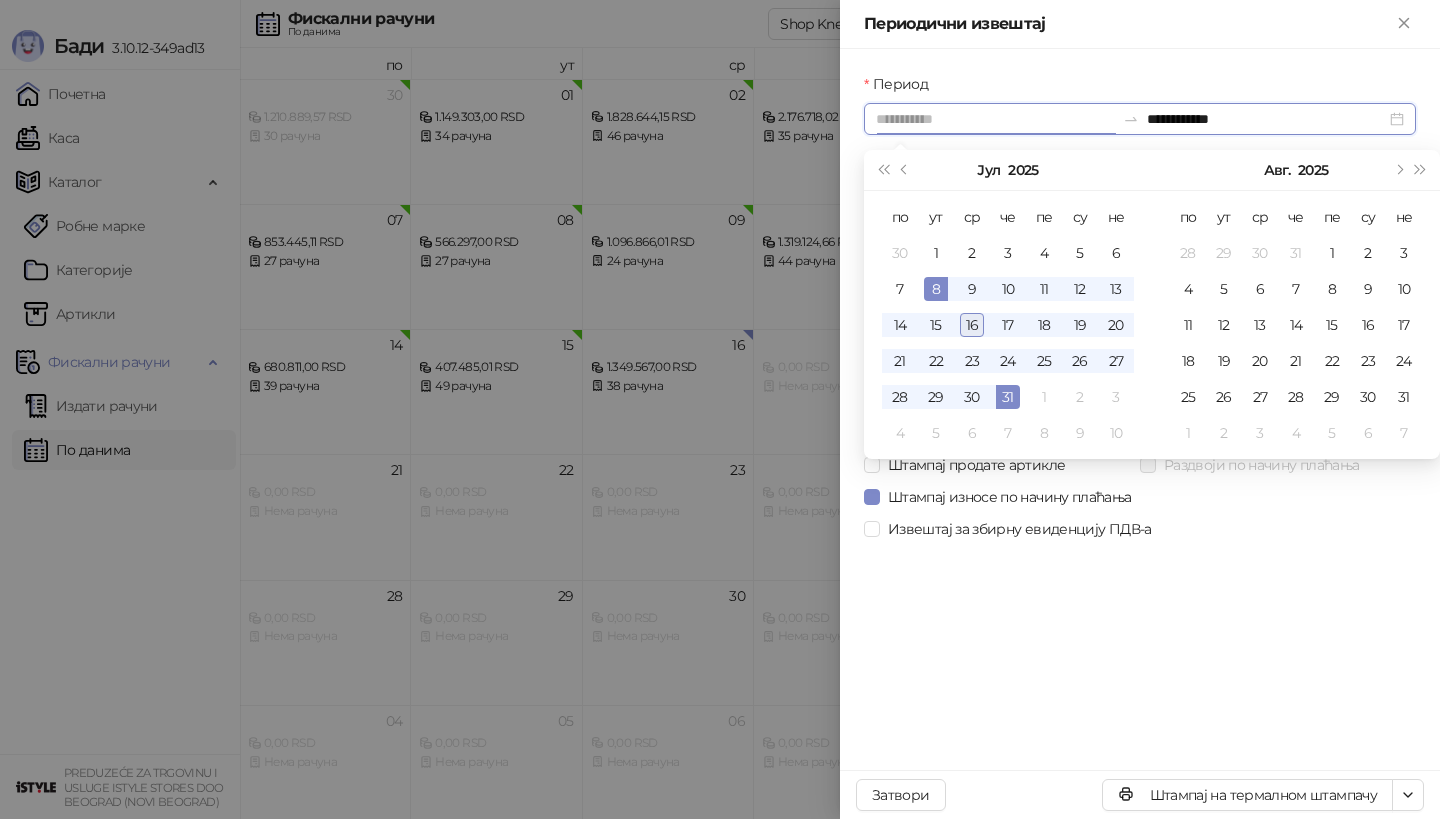 type on "**********" 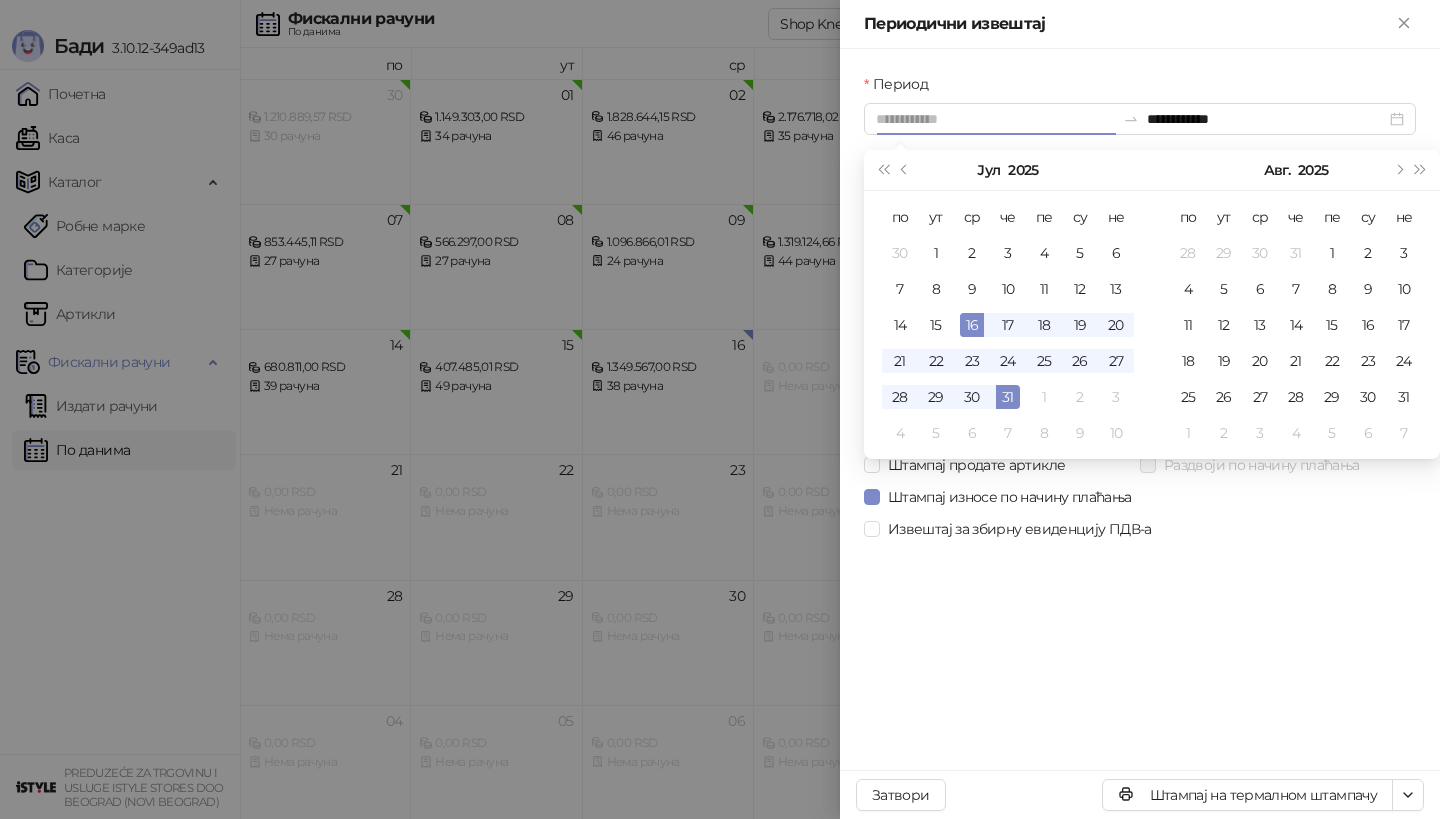 click on "16" at bounding box center (972, 325) 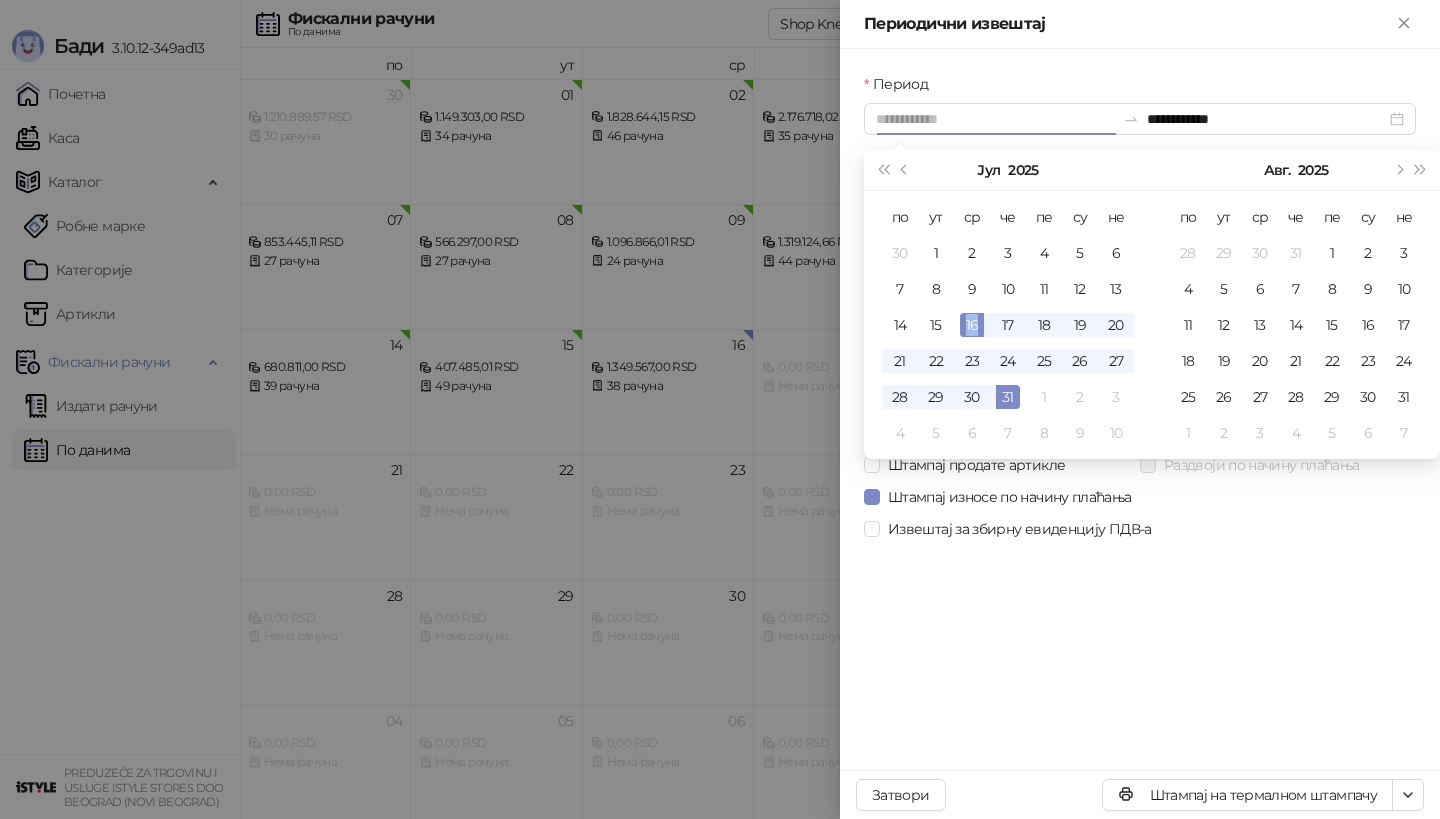 click on "16" at bounding box center [972, 325] 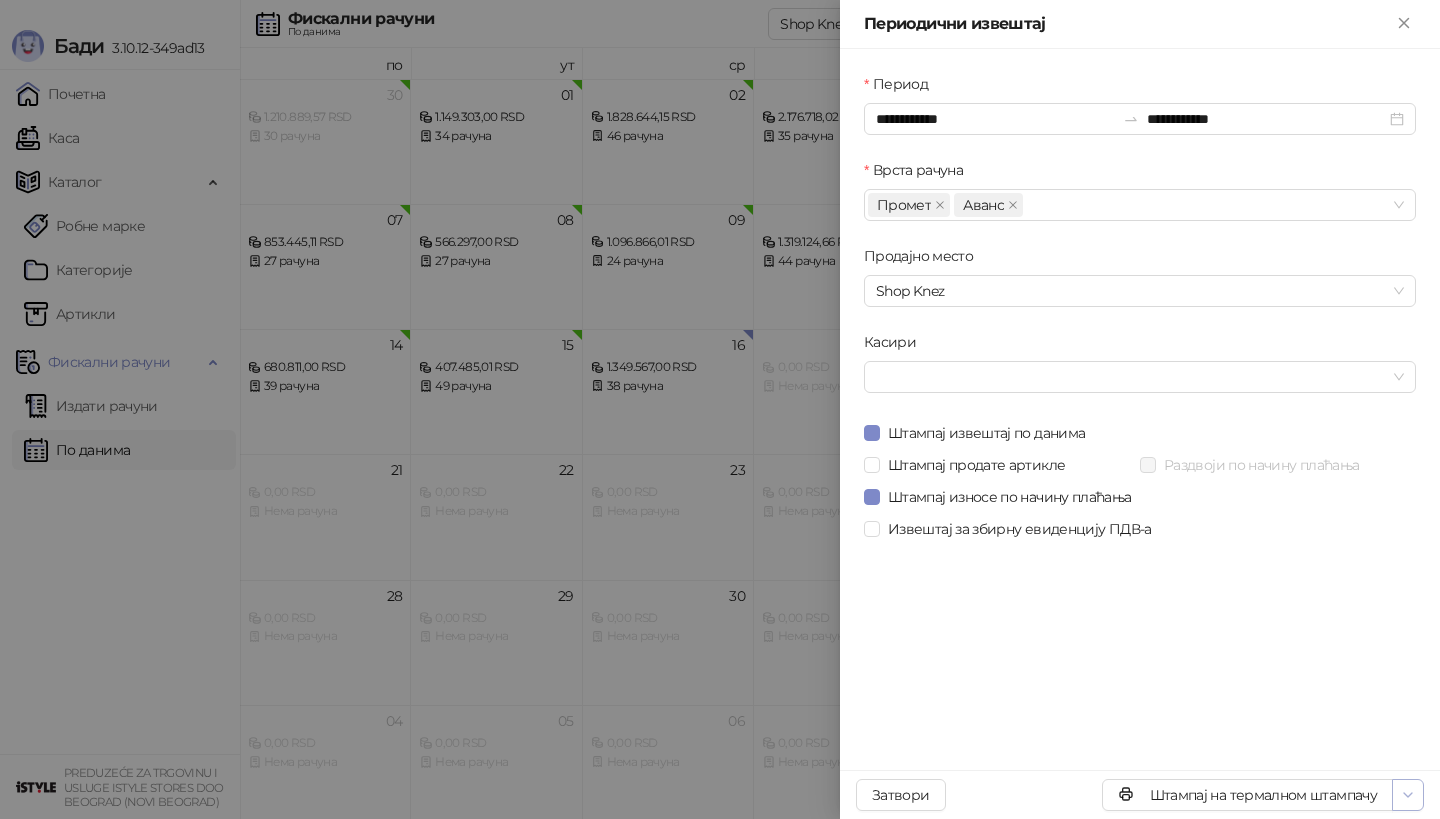 click 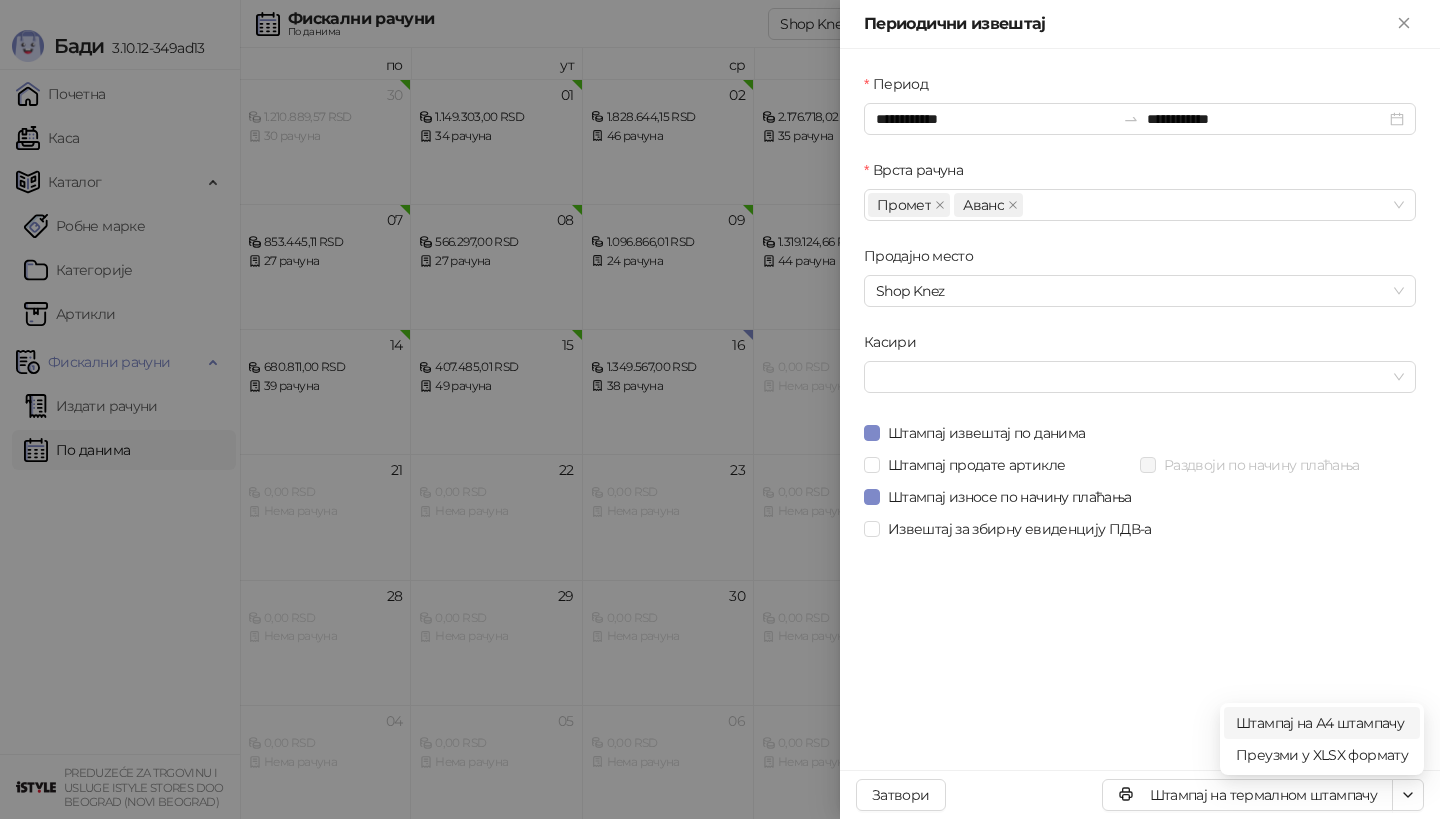 click on "Штампај на А4 штампачу" at bounding box center [1322, 723] 